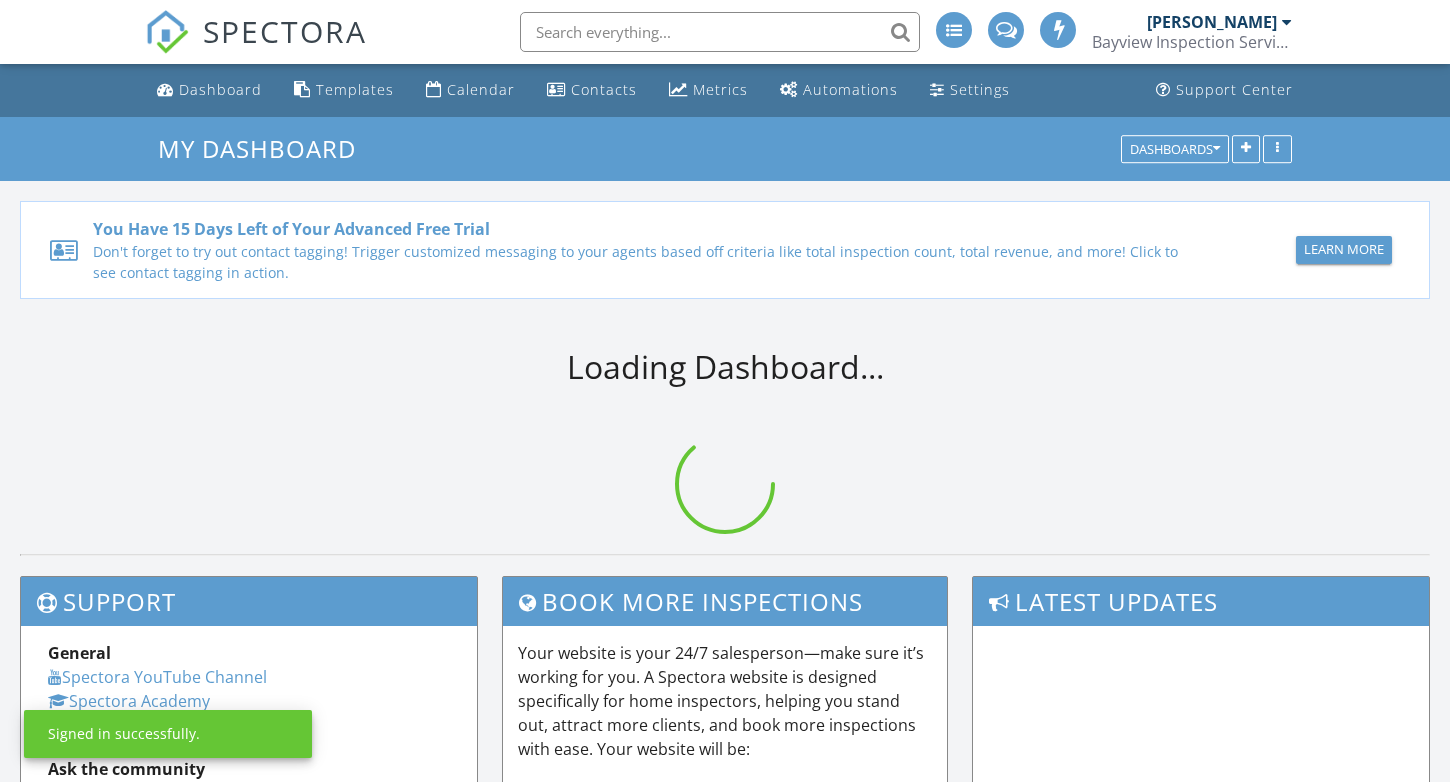 scroll, scrollTop: 0, scrollLeft: 0, axis: both 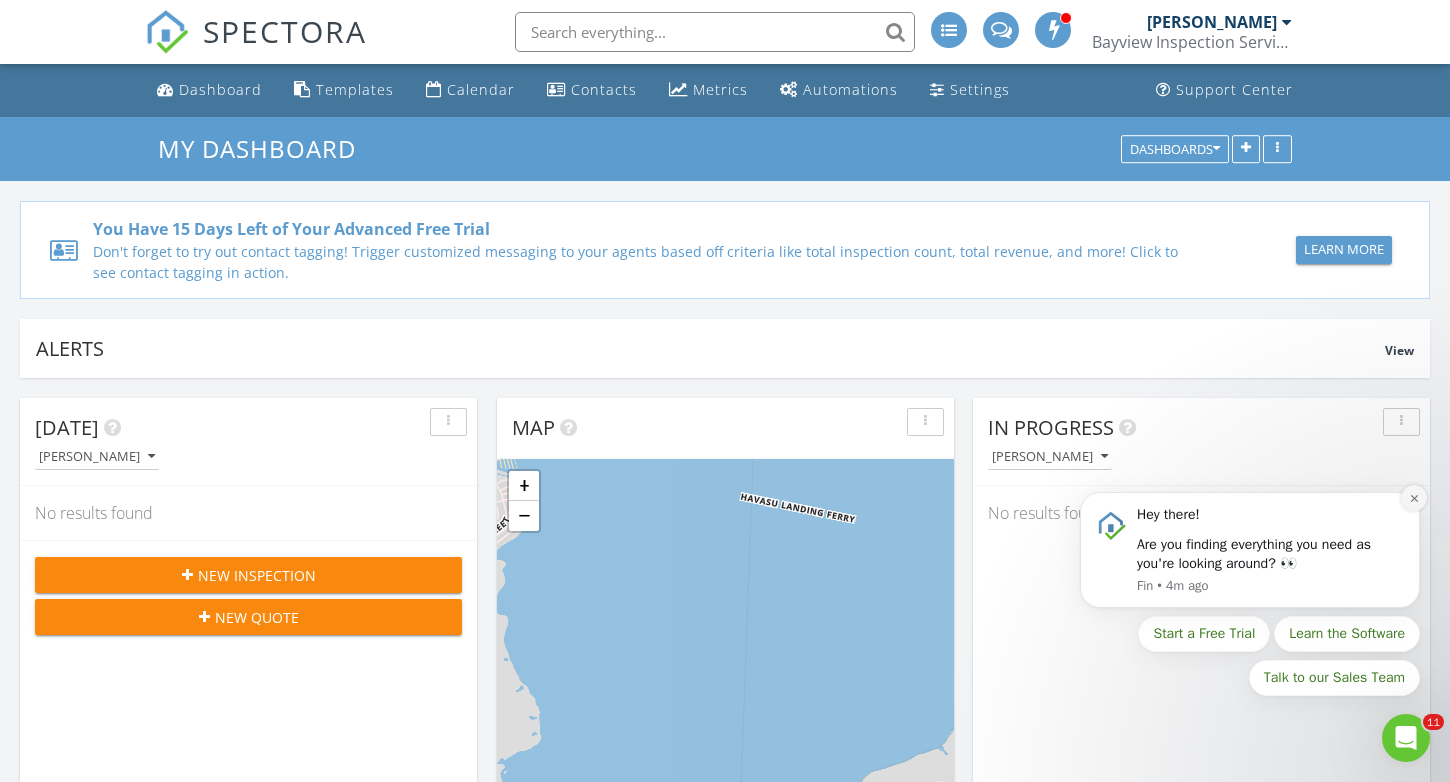 click 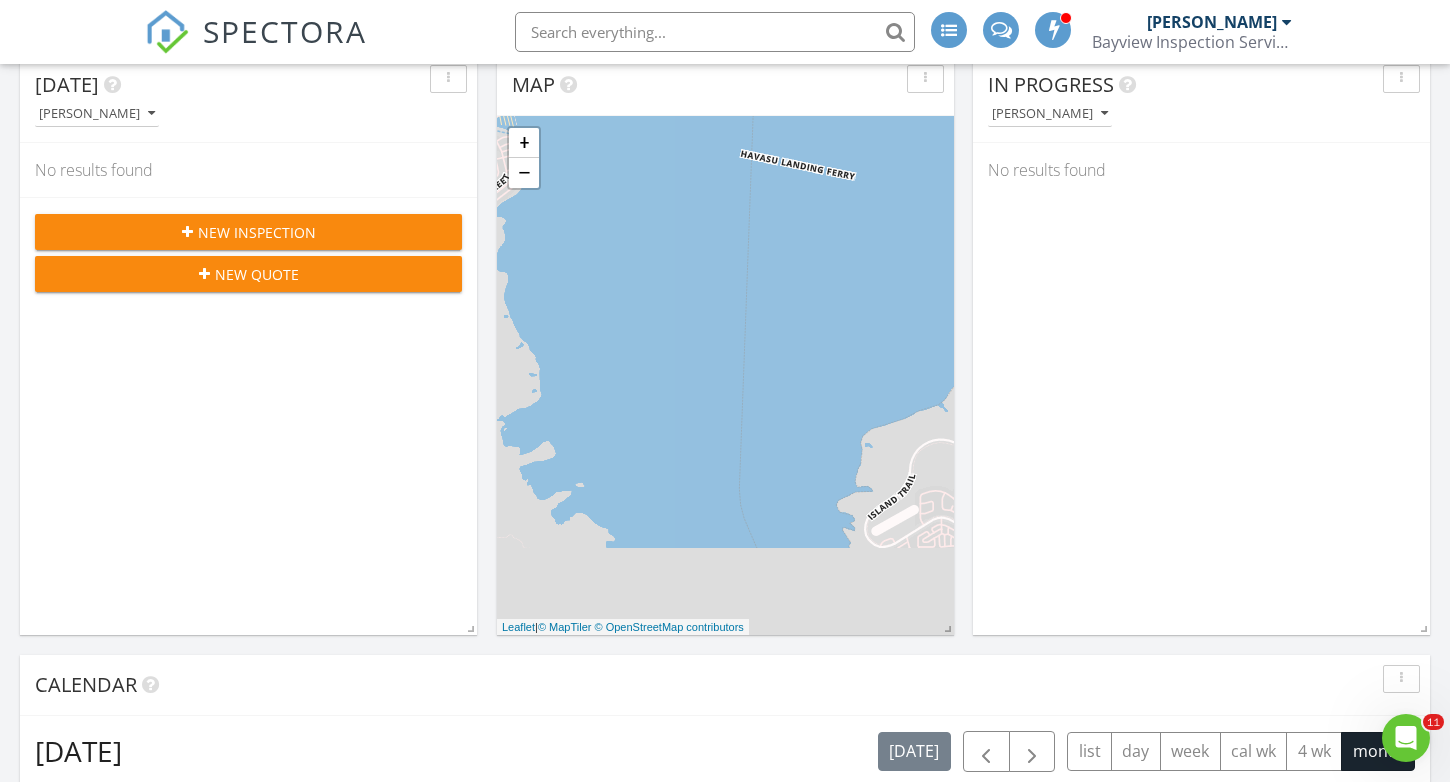scroll, scrollTop: 333, scrollLeft: 0, axis: vertical 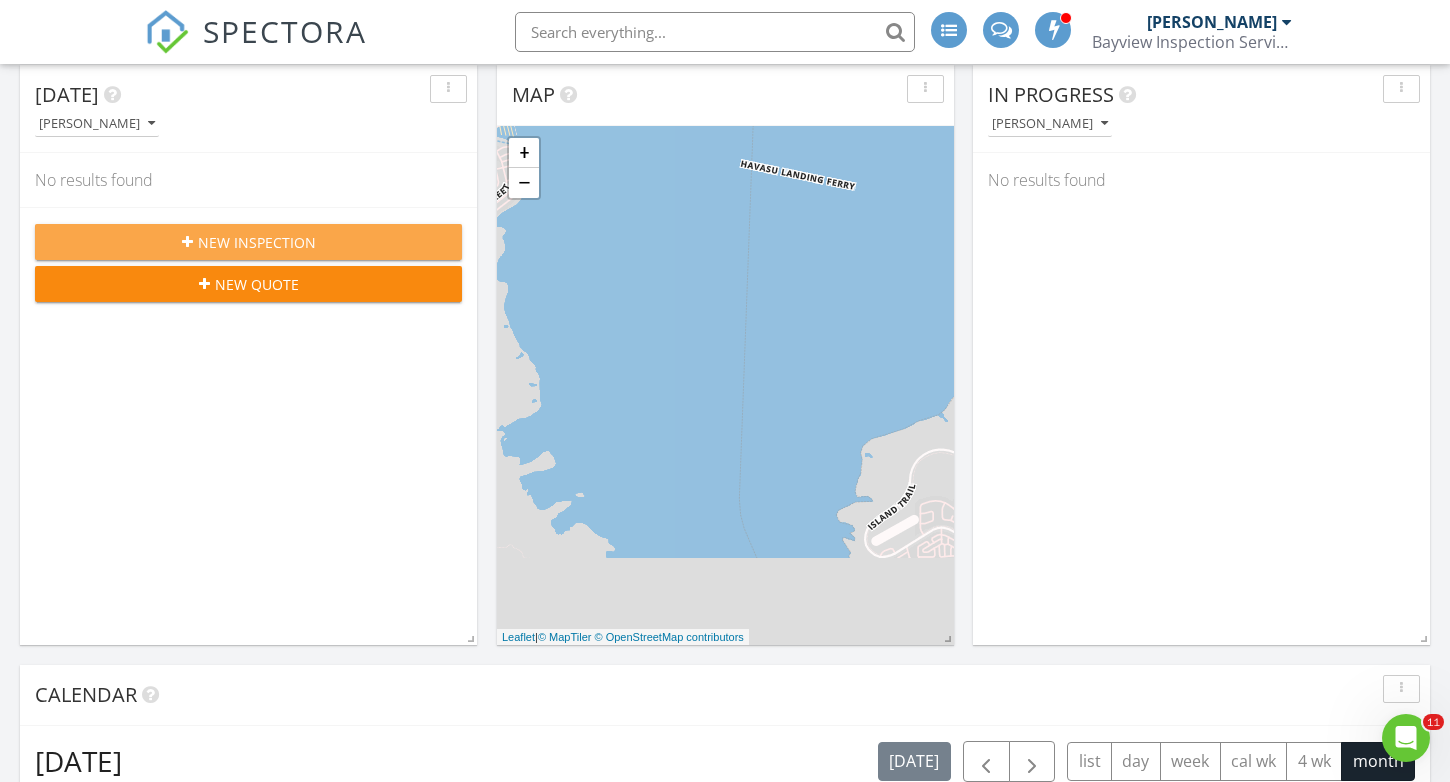 click on "New Inspection" at bounding box center [257, 242] 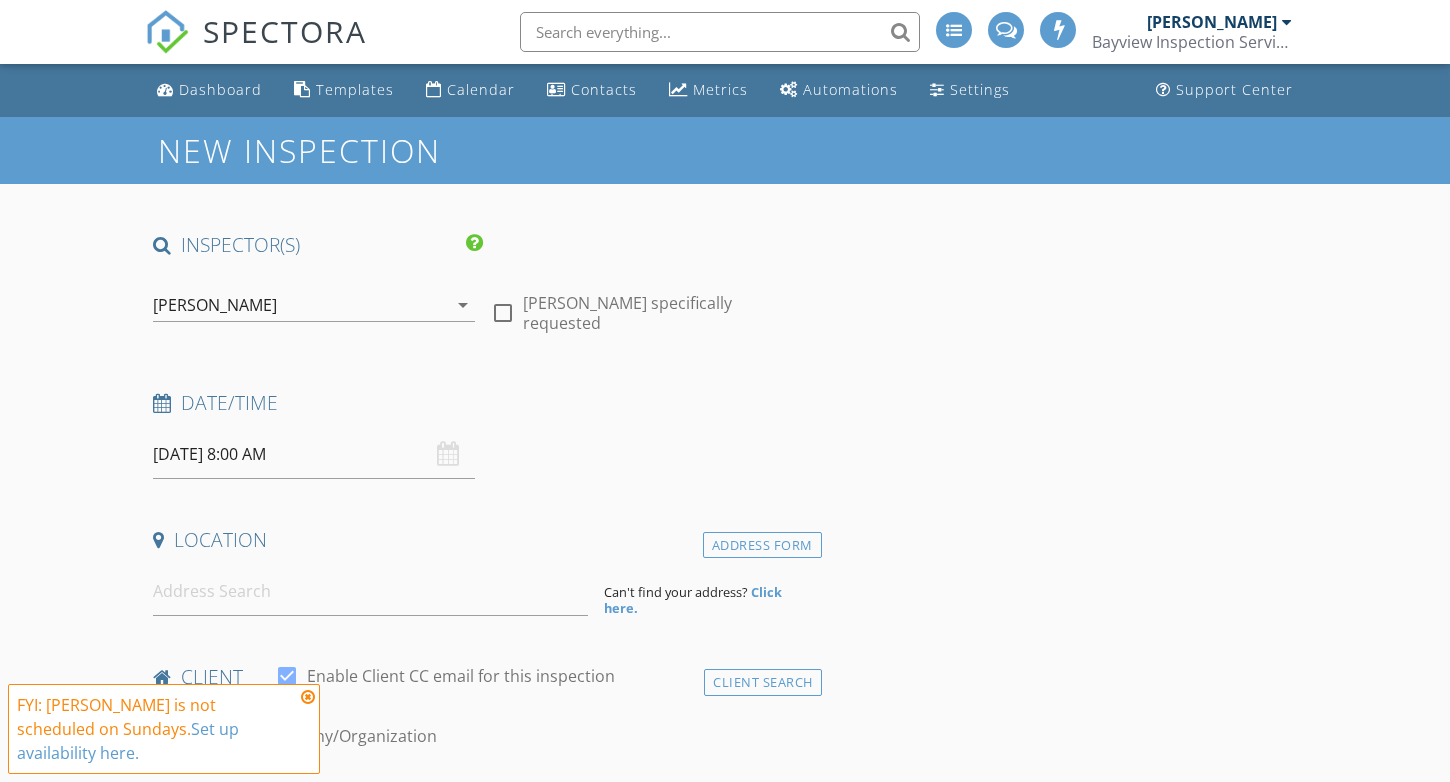 scroll, scrollTop: 0, scrollLeft: 0, axis: both 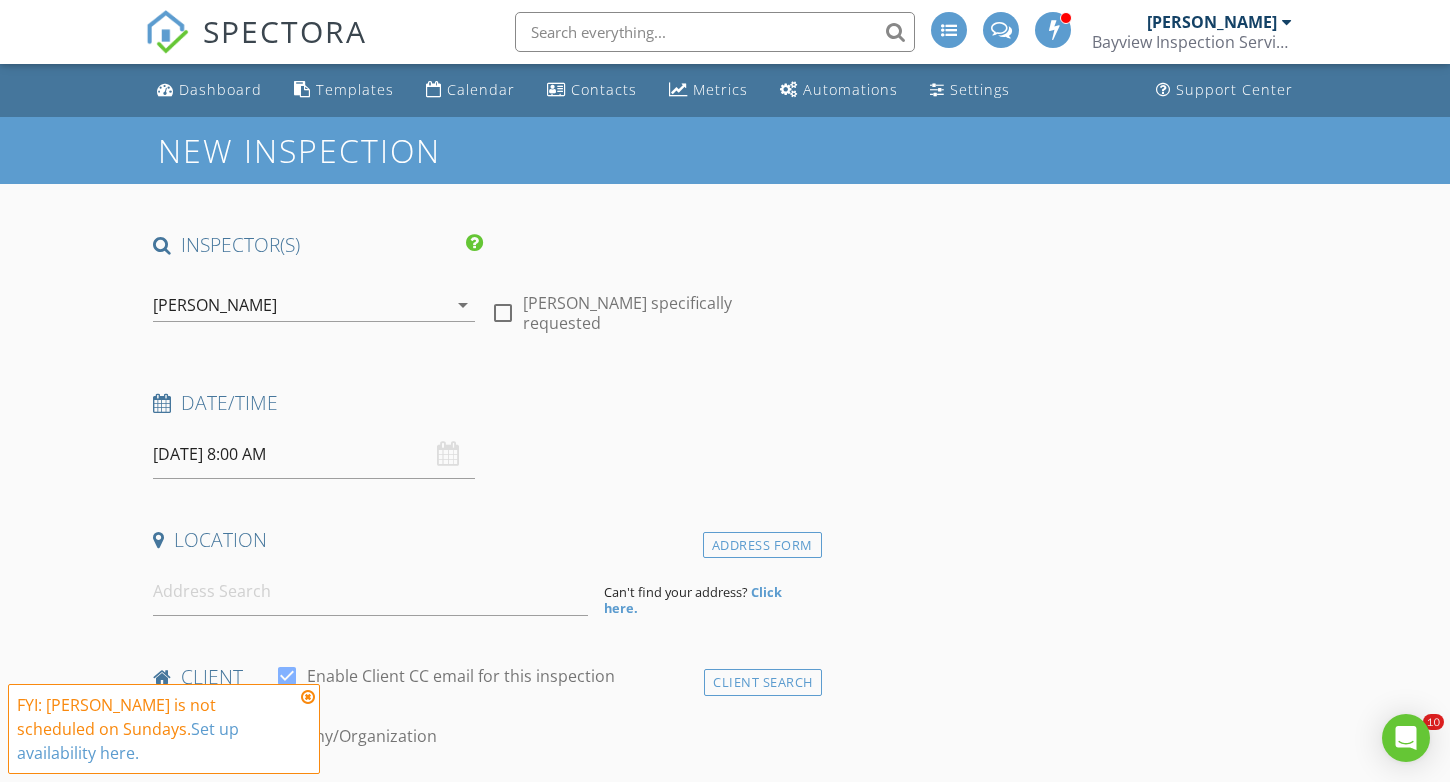 click at bounding box center (308, 697) 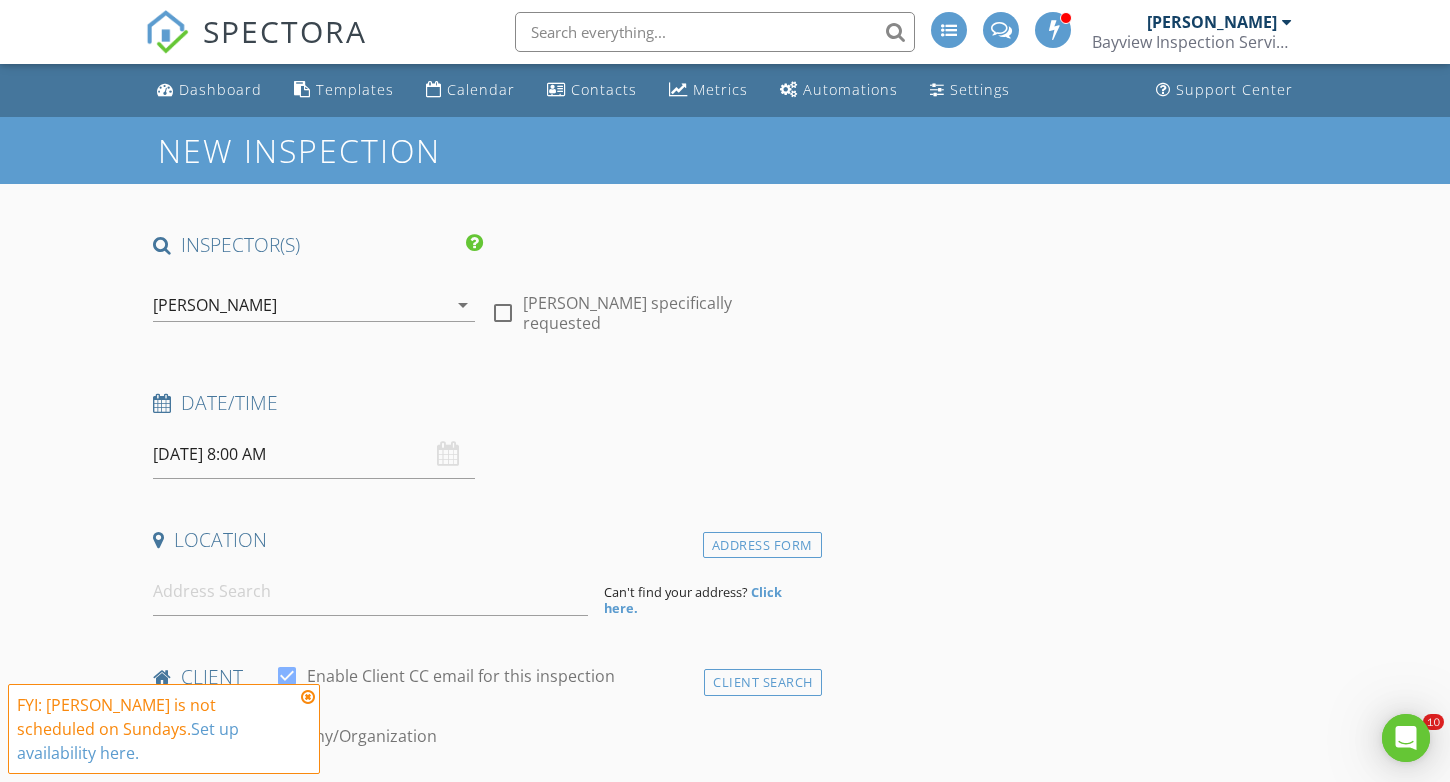 scroll, scrollTop: 0, scrollLeft: 0, axis: both 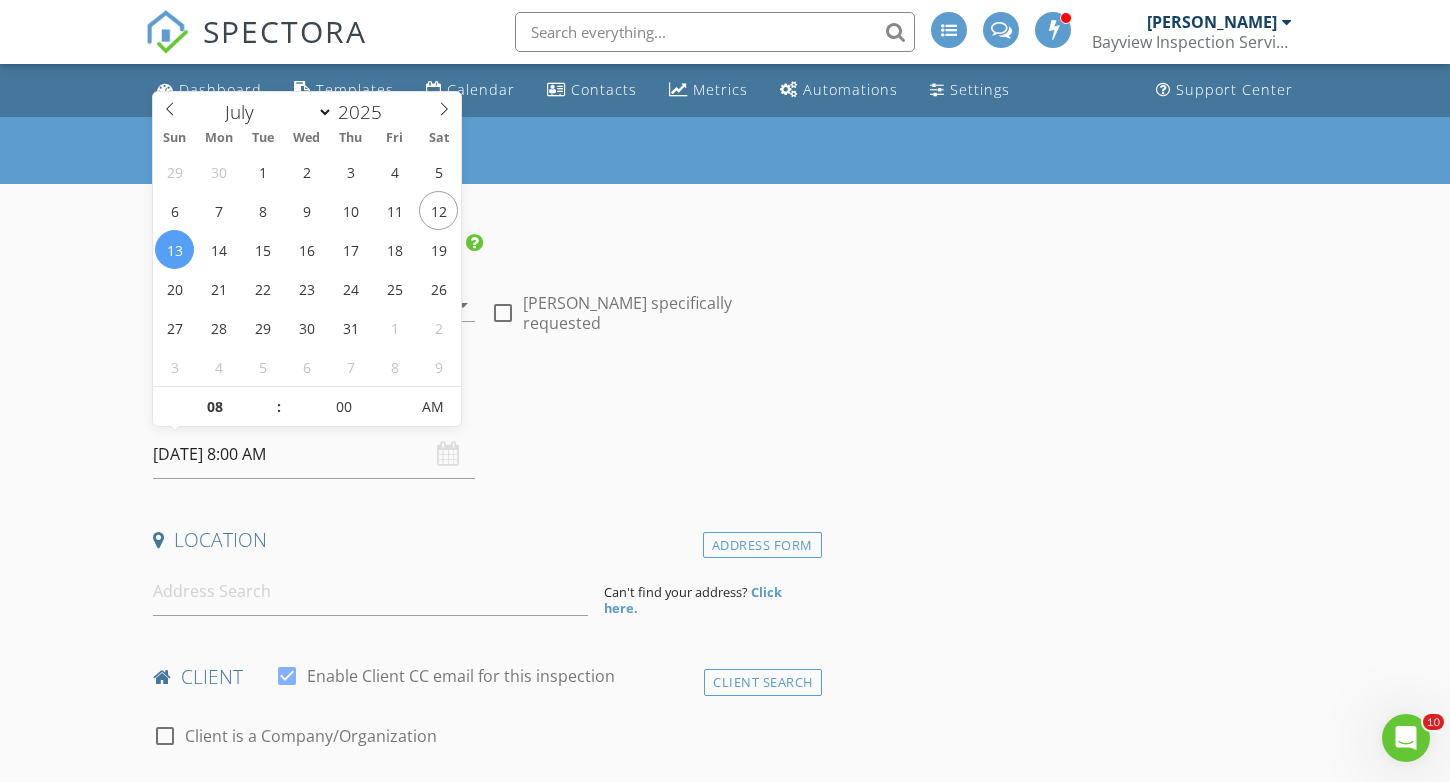 click on "07/13/2025 8:00 AM" at bounding box center [314, 454] 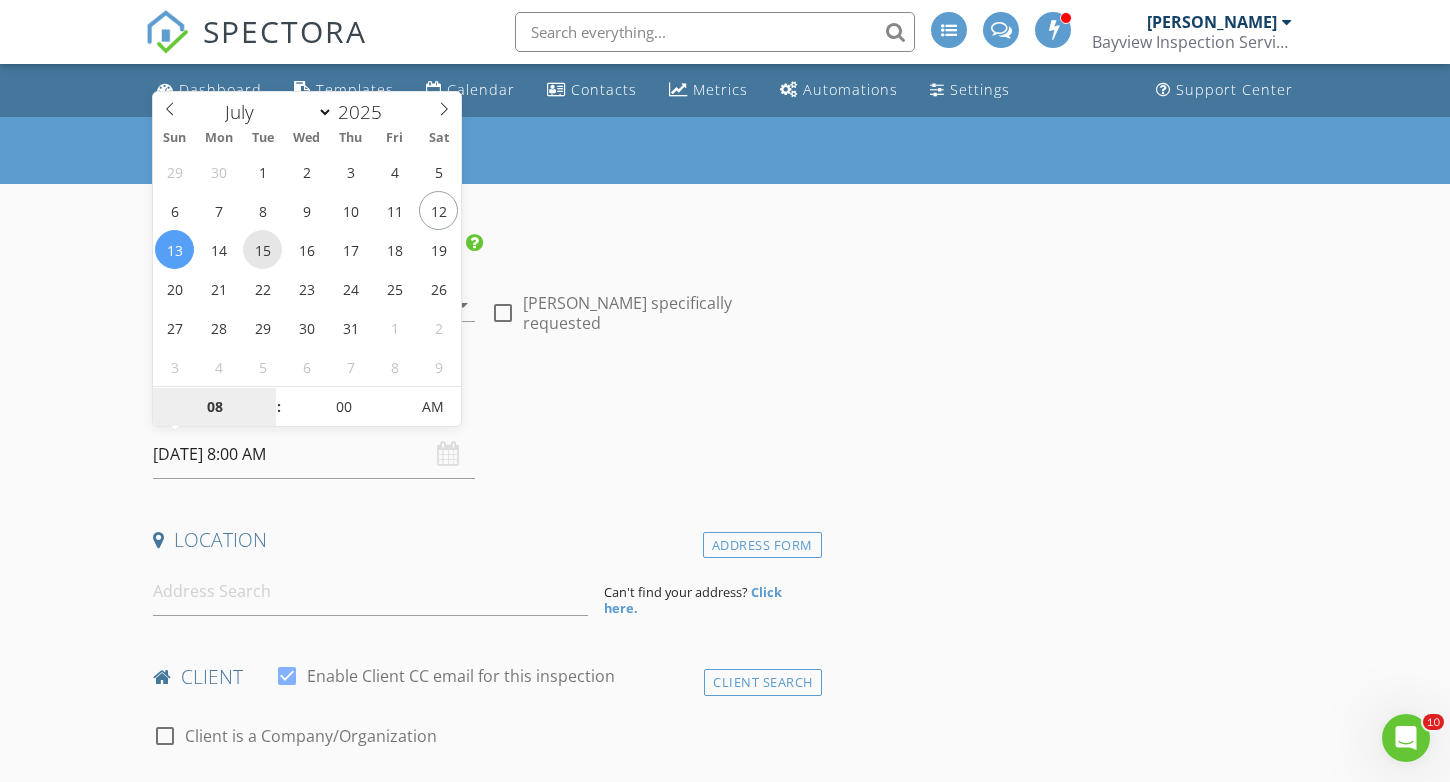 type on "07/15/2025 8:00 AM" 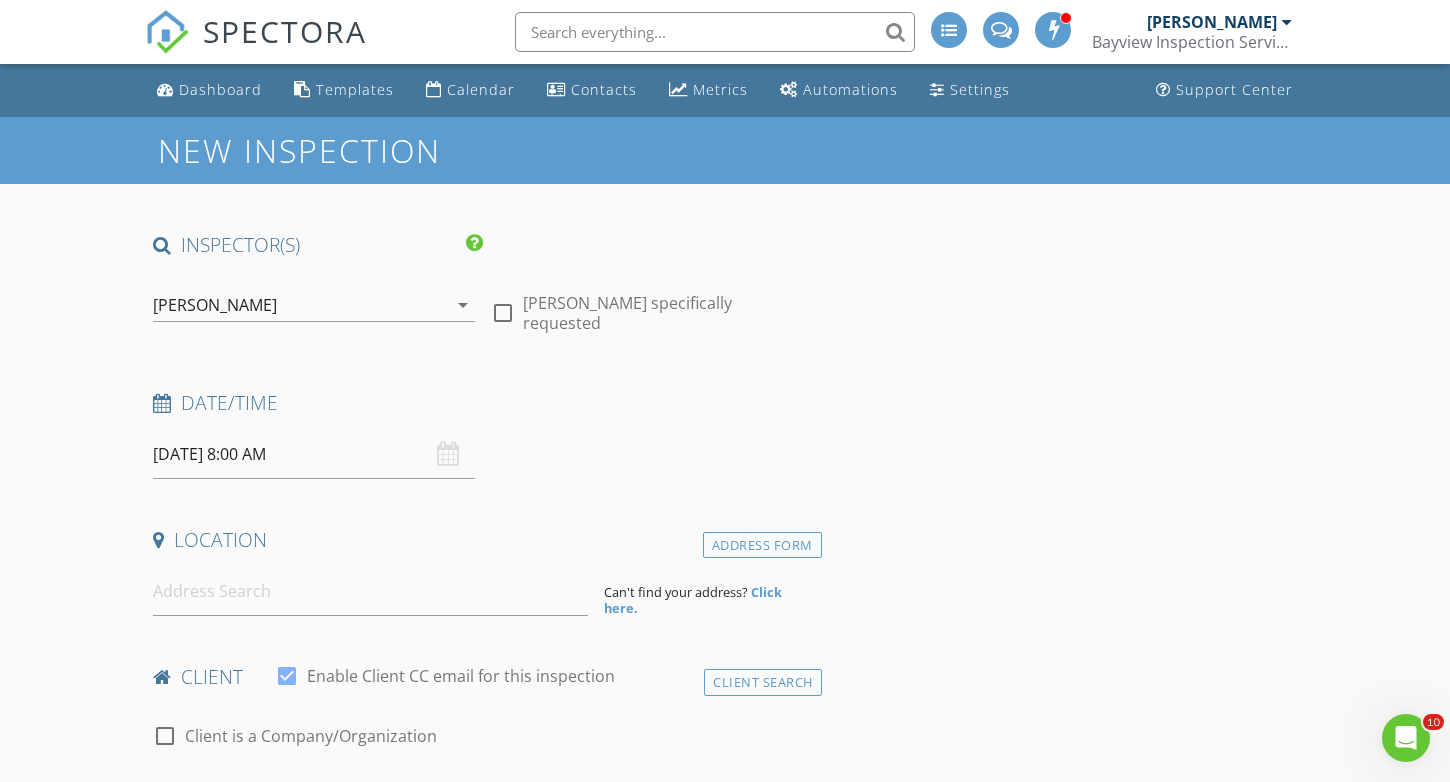 click on "New Inspection
INSPECTOR(S)
check_box   Joseph Tobin   PRIMARY   Joseph Tobin arrow_drop_down   check_box_outline_blank Joseph Tobin specifically requested
Date/Time
07/15/2025 8:00 AM
Location
Address Form       Can't find your address?   Click here.
client
check_box Enable Client CC email for this inspection   Client Search     check_box_outline_blank Client is a Company/Organization     First Name   Last Name   Email   CC Email   Phone   Address   City   State   Zip       Notes   Private Notes
ADD ADDITIONAL client
SERVICES
check_box_outline_blank   Residential Inspection   check_box_outline_blank   Multi-family (Duplex, Triplex, Fourplex or condo)   Per unit price arrow_drop_down     Select Discount Code arrow_drop_down    Charges       TOTAL   $0.00    Duration" at bounding box center [725, 1788] 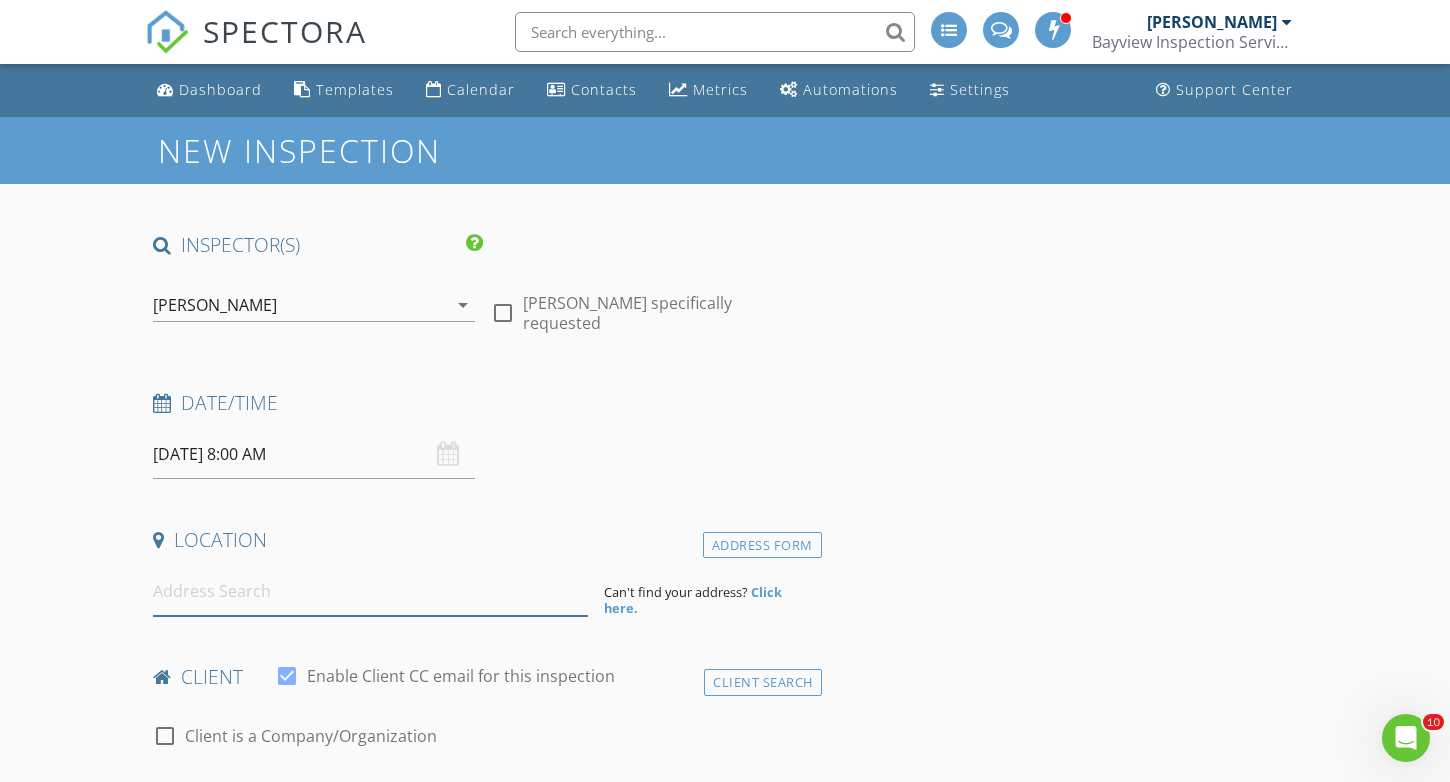 click at bounding box center (370, 591) 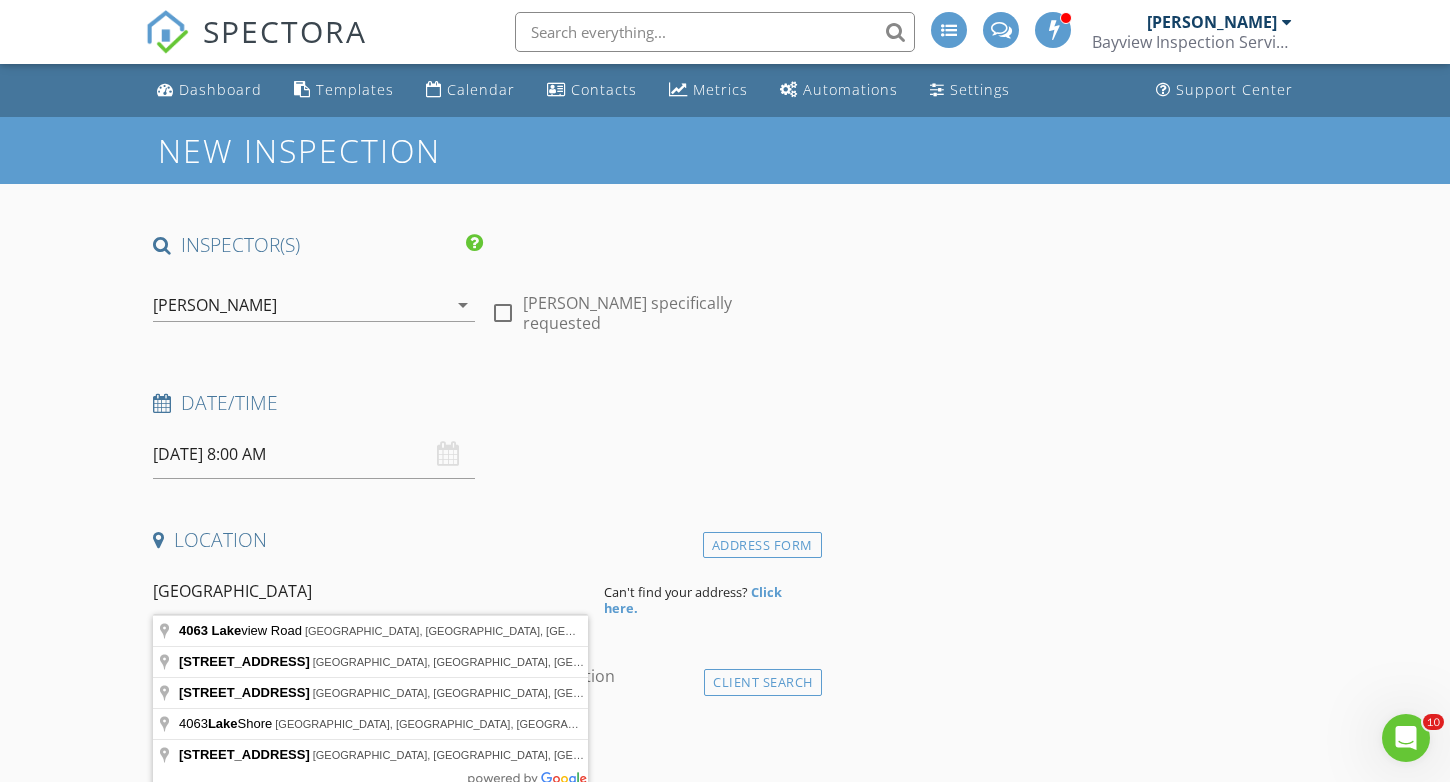 type on "4063 Lakeview Road, Lake Havasu City, AZ, USA" 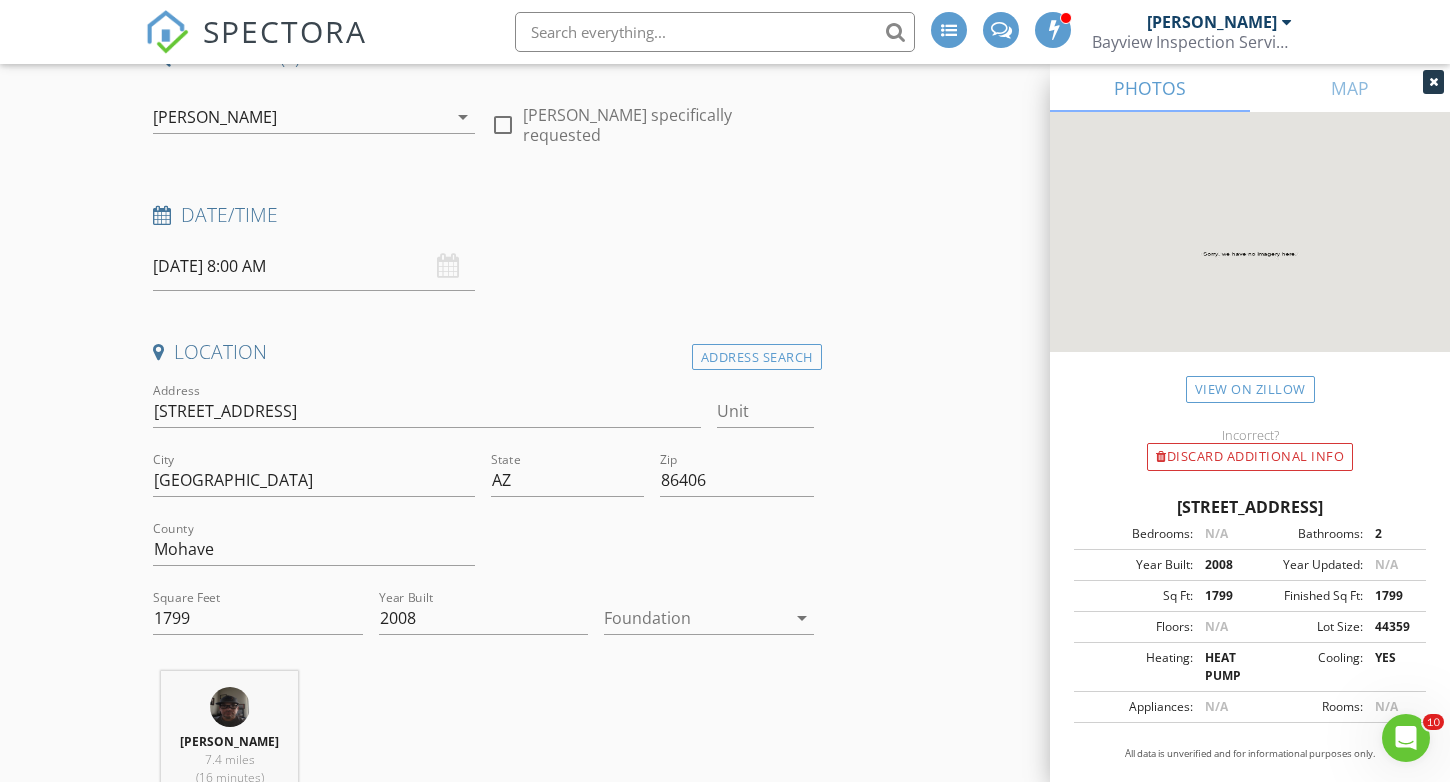scroll, scrollTop: 189, scrollLeft: 0, axis: vertical 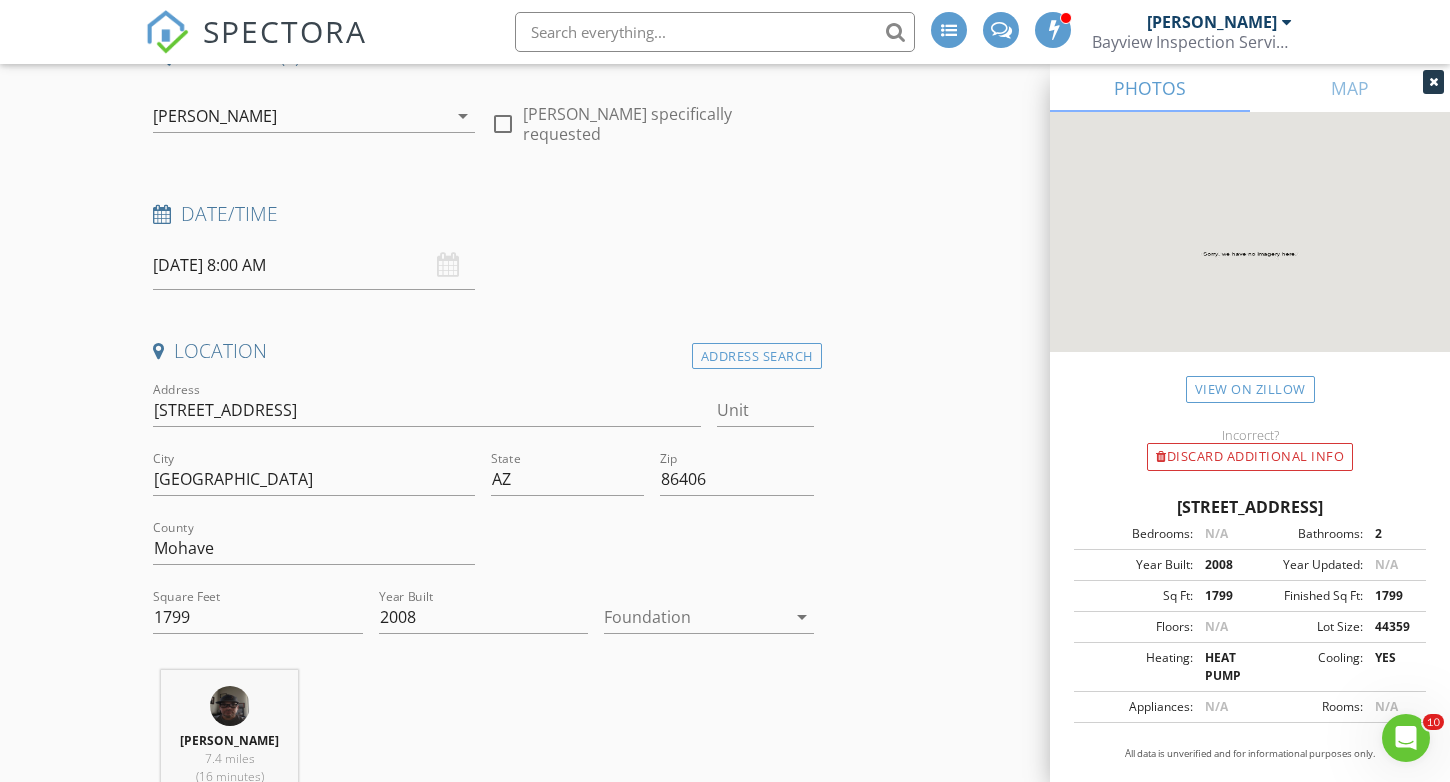 click at bounding box center [695, 617] 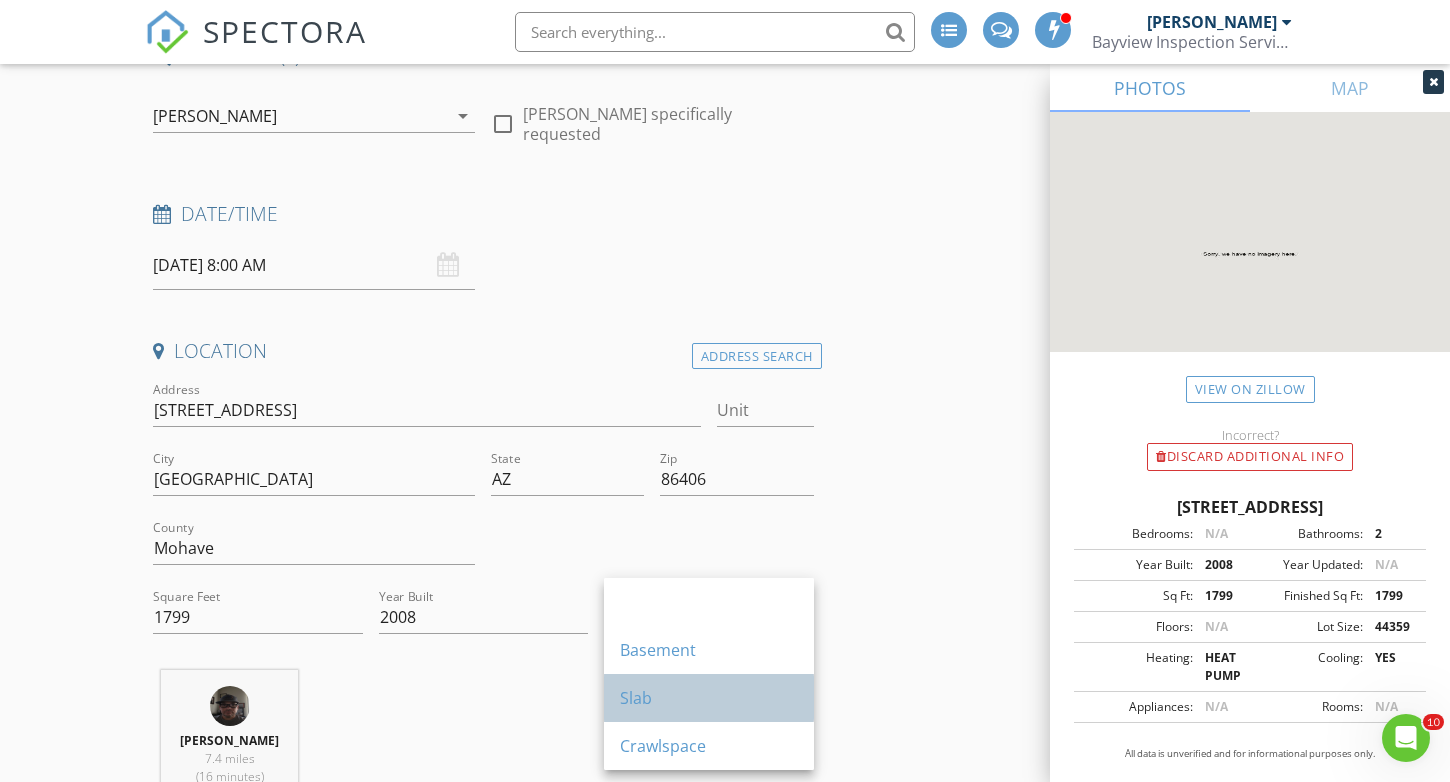click on "Slab" at bounding box center [709, 698] 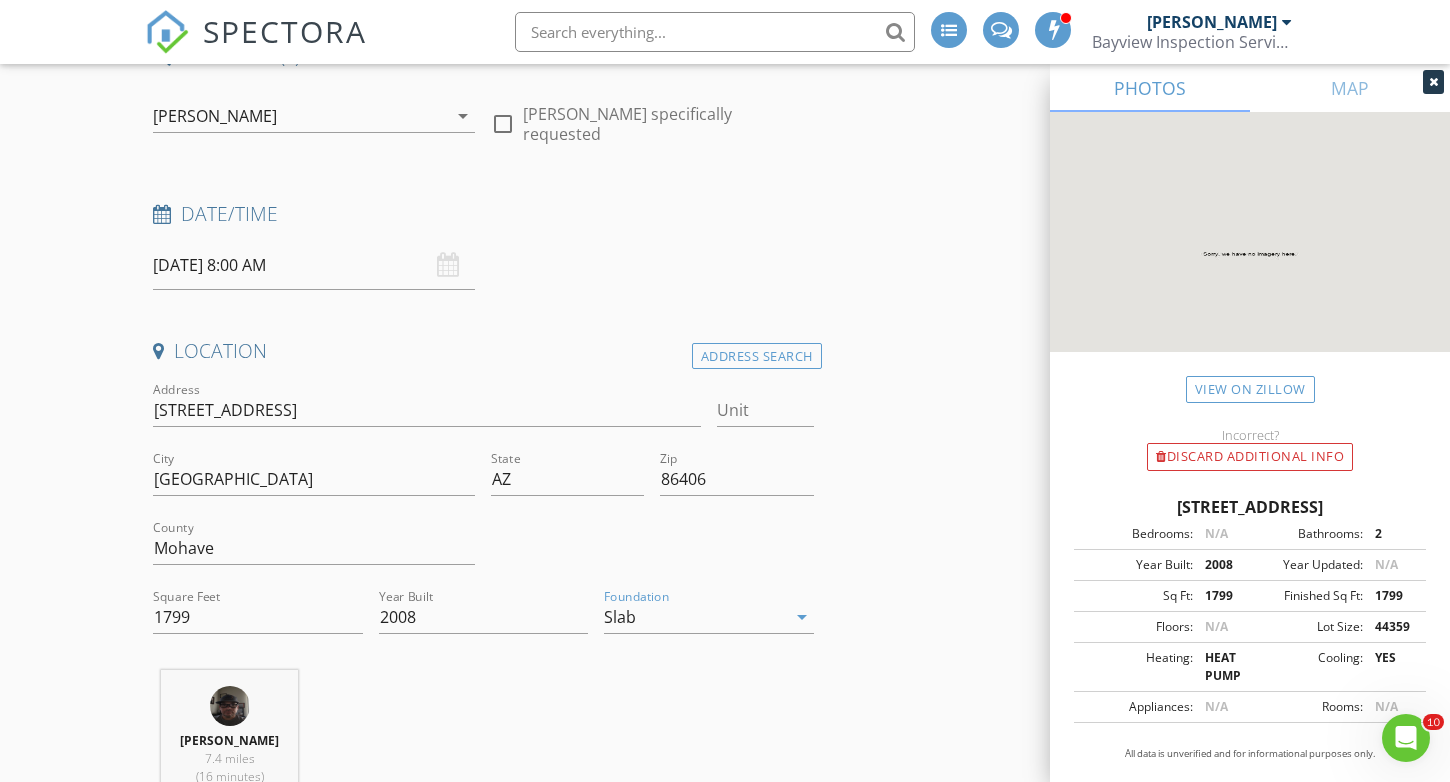 click on "Joseph Tobin     7.4 miles     (16 minutes)" at bounding box center (483, 753) 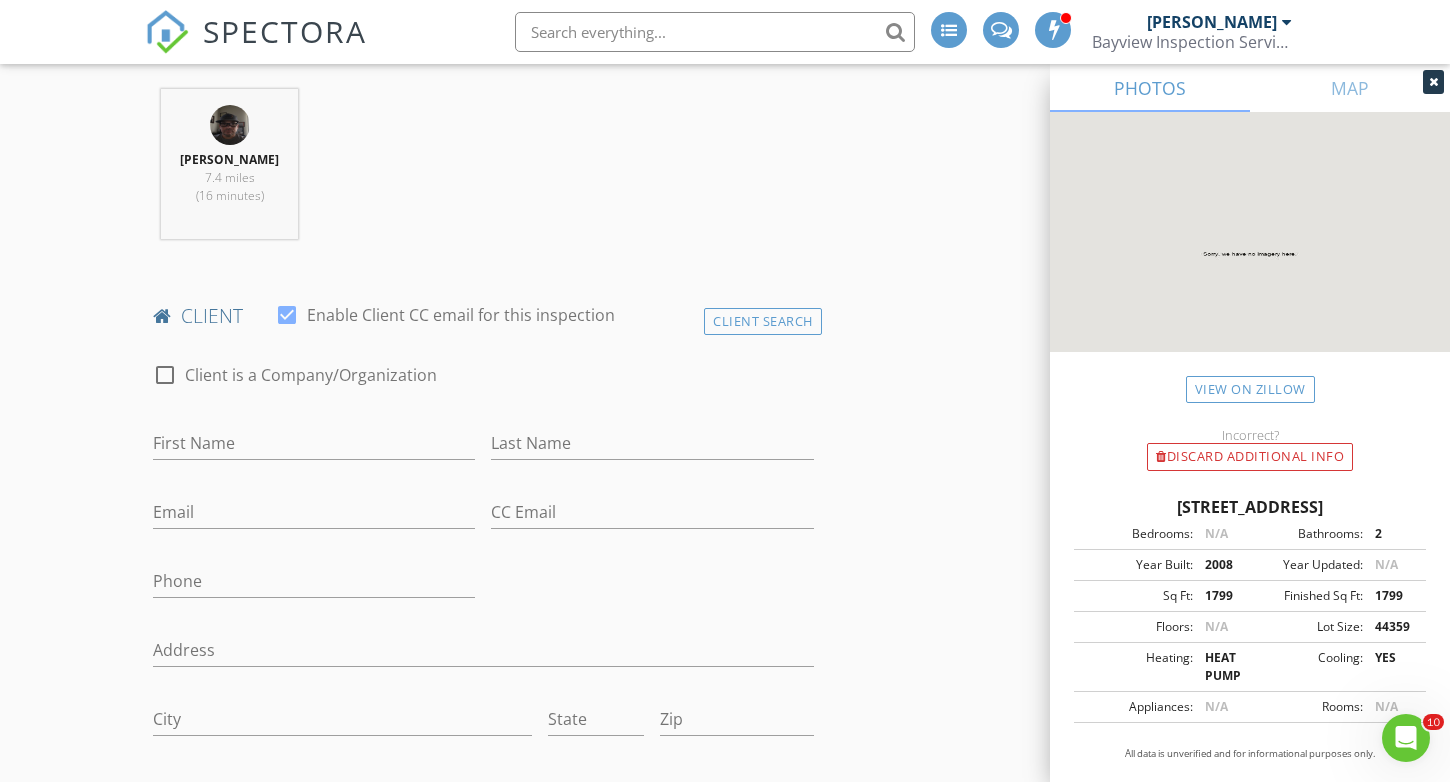 scroll, scrollTop: 771, scrollLeft: 0, axis: vertical 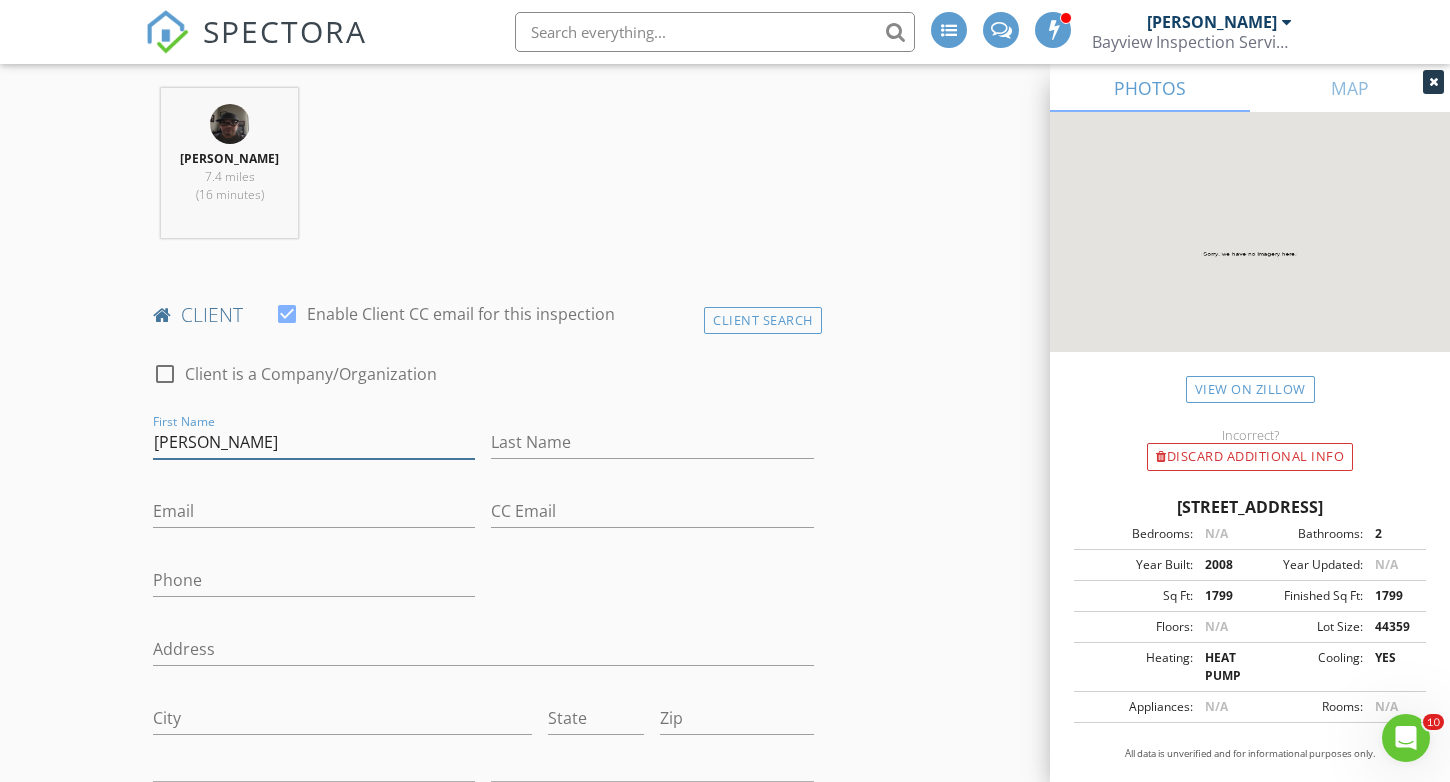 type on "Jeff" 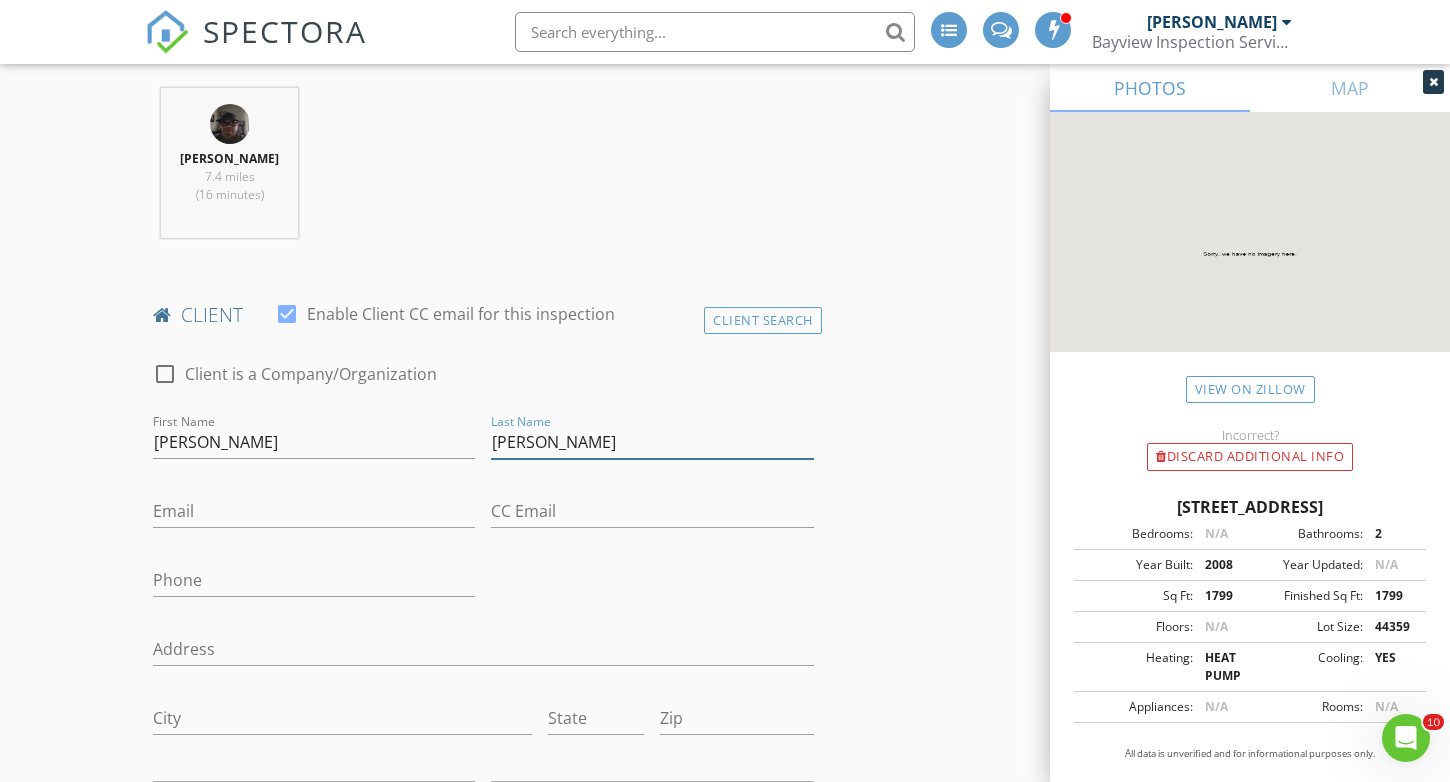 type on "Gerhart" 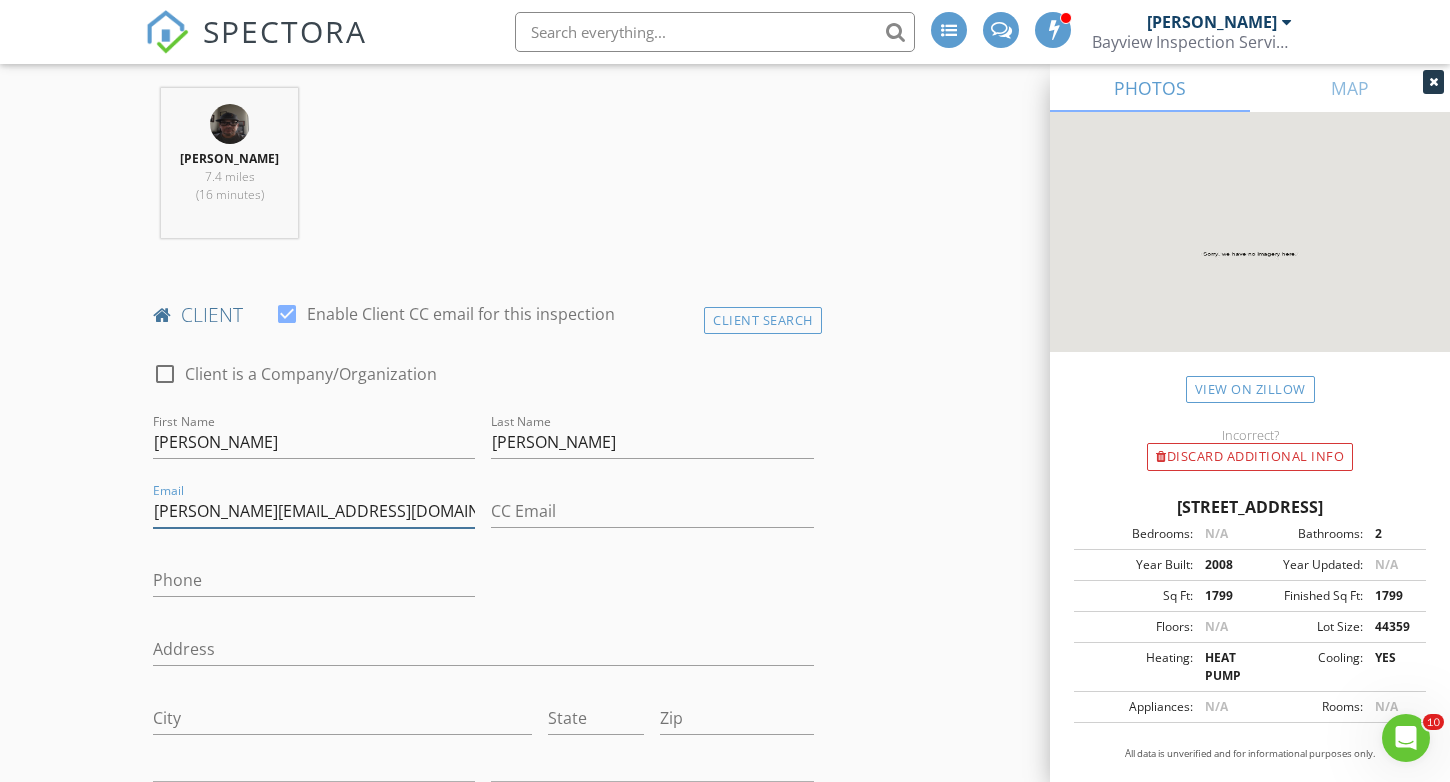 type on "jeffgerhart@hotmail.com" 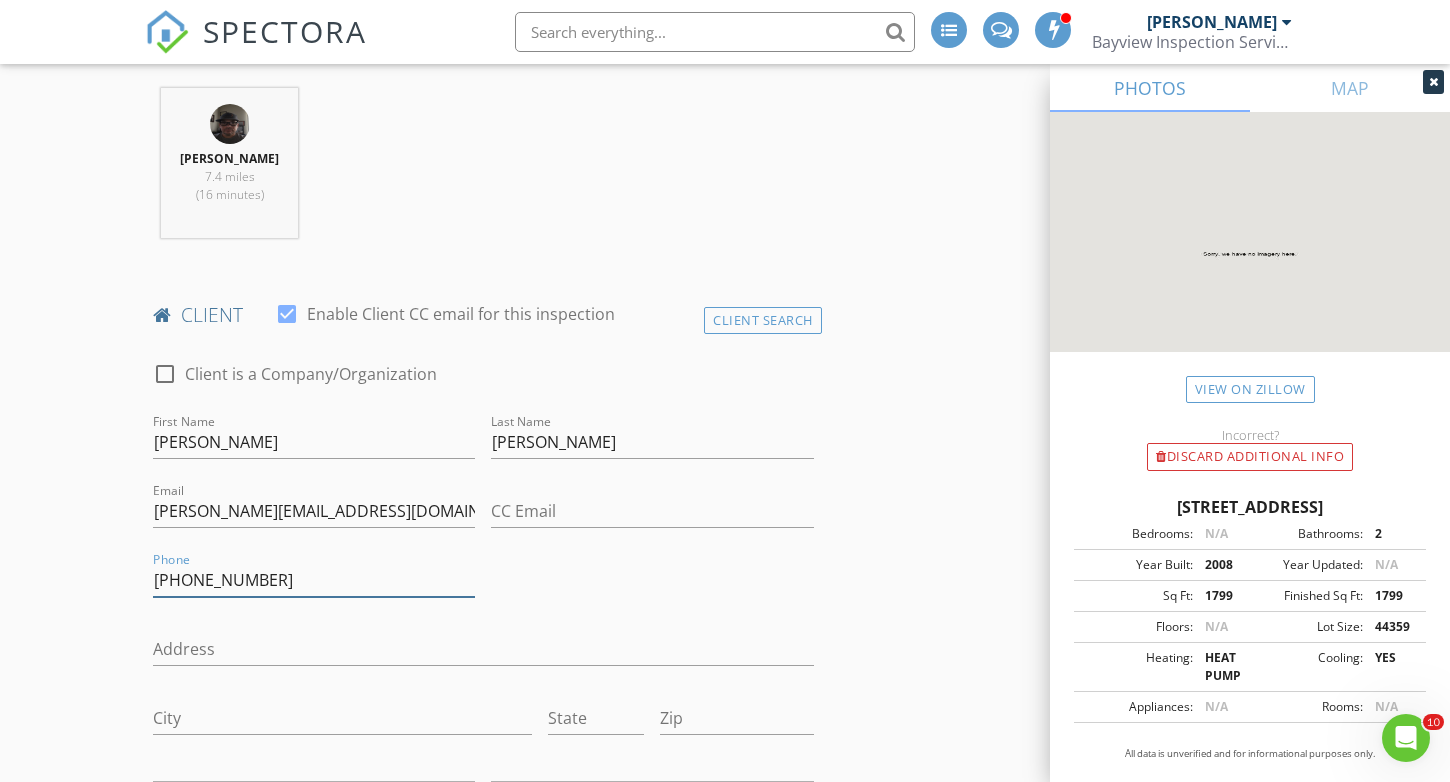 type on "701-720-0996" 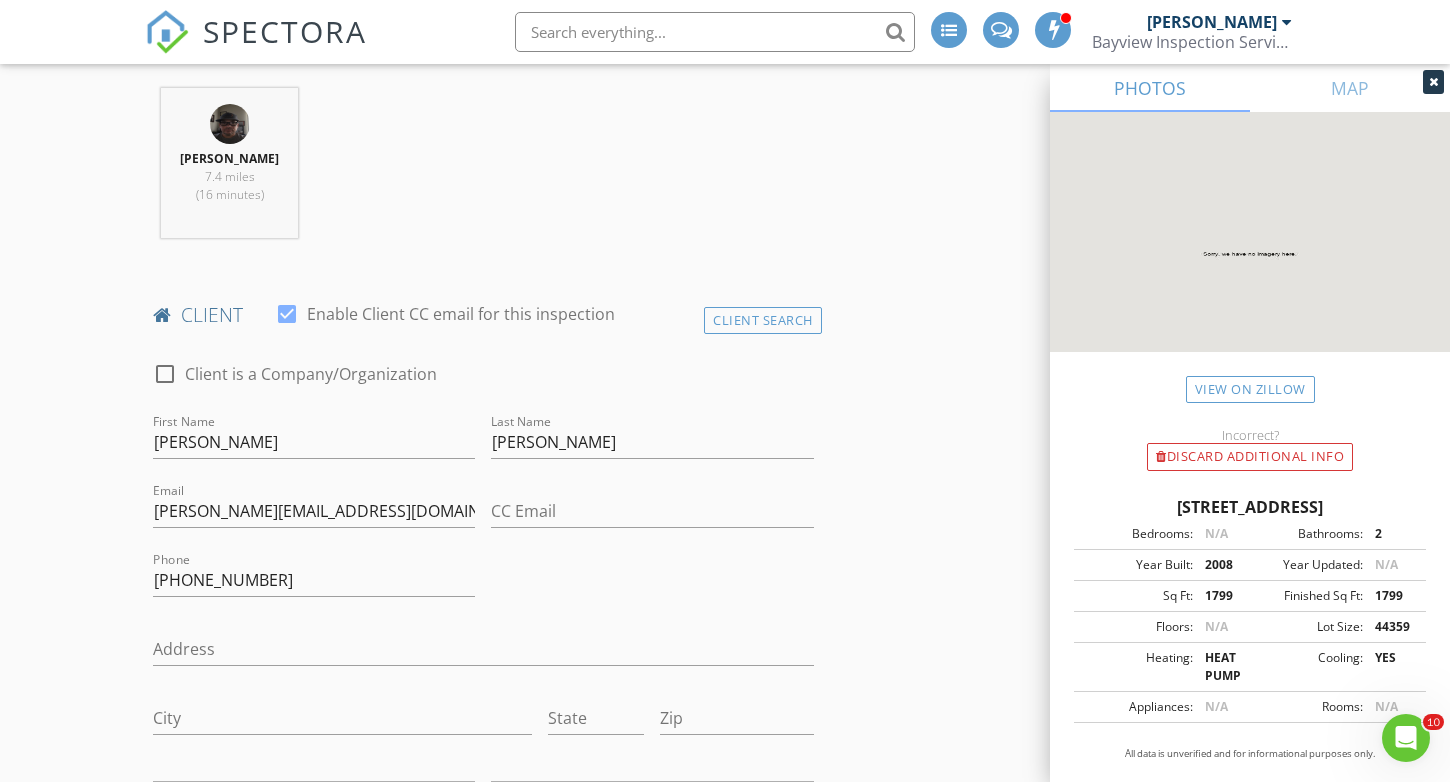 click on "New Inspection
INSPECTOR(S)
check_box   Joseph Tobin   PRIMARY   Joseph Tobin arrow_drop_down   check_box_outline_blank Joseph Tobin specifically requested
Date/Time
07/15/2025 8:00 AM
Location
Address Search       Address 4063 Lakeview Rd   Unit   City Lake Havasu City   State AZ   Zip 86406   County Mohave     Square Feet 1799   Year Built 2008   Foundation Slab arrow_drop_down     Joseph Tobin     7.4 miles     (16 minutes)
client
check_box Enable Client CC email for this inspection   Client Search     check_box_outline_blank Client is a Company/Organization     First Name Jeff   Last Name Gerhart   Email jeffgerhart@hotmail.com   CC Email   Phone 701-720-0996   Address   City   State   Zip       Notes   Private Notes
ADD ADDITIONAL client
SERVICES" at bounding box center [725, 1221] 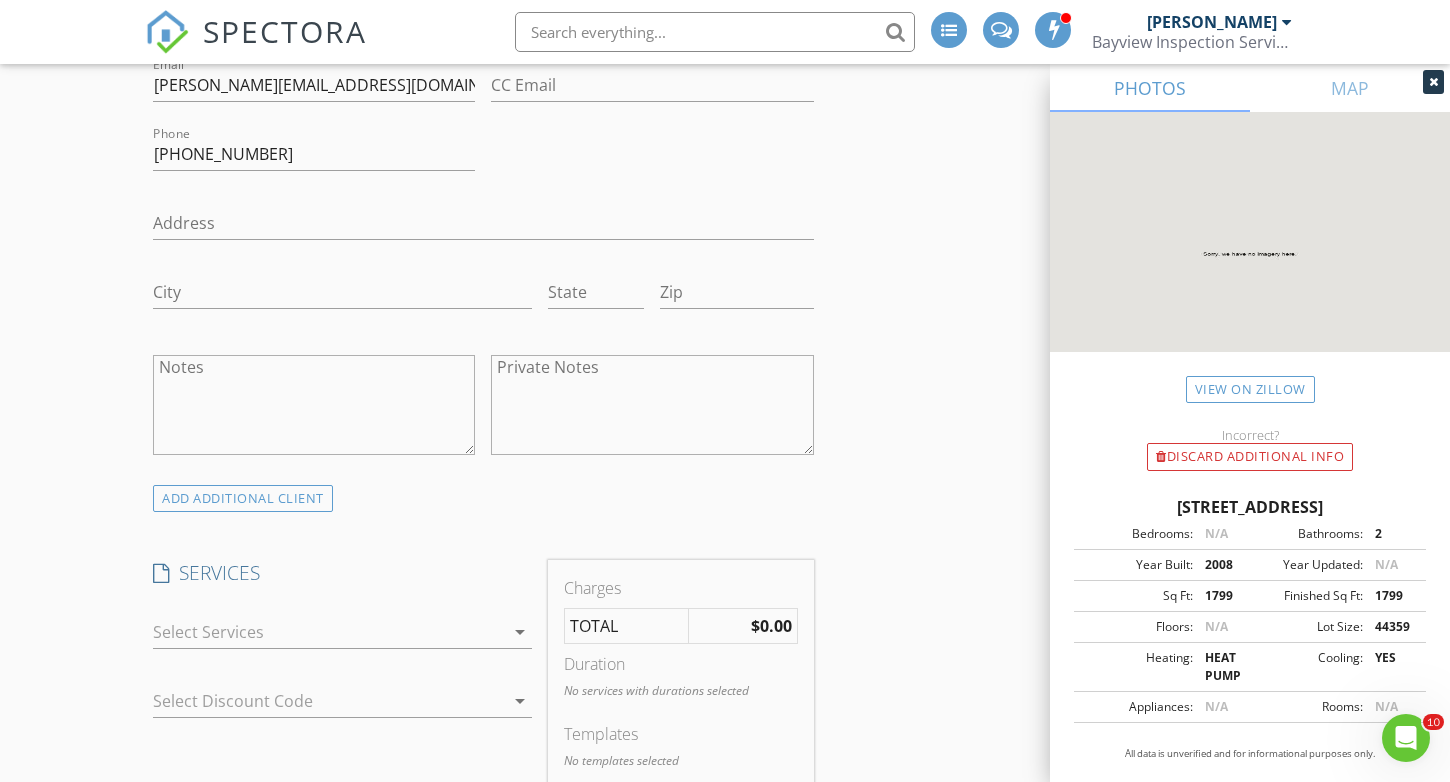 scroll, scrollTop: 1198, scrollLeft: 0, axis: vertical 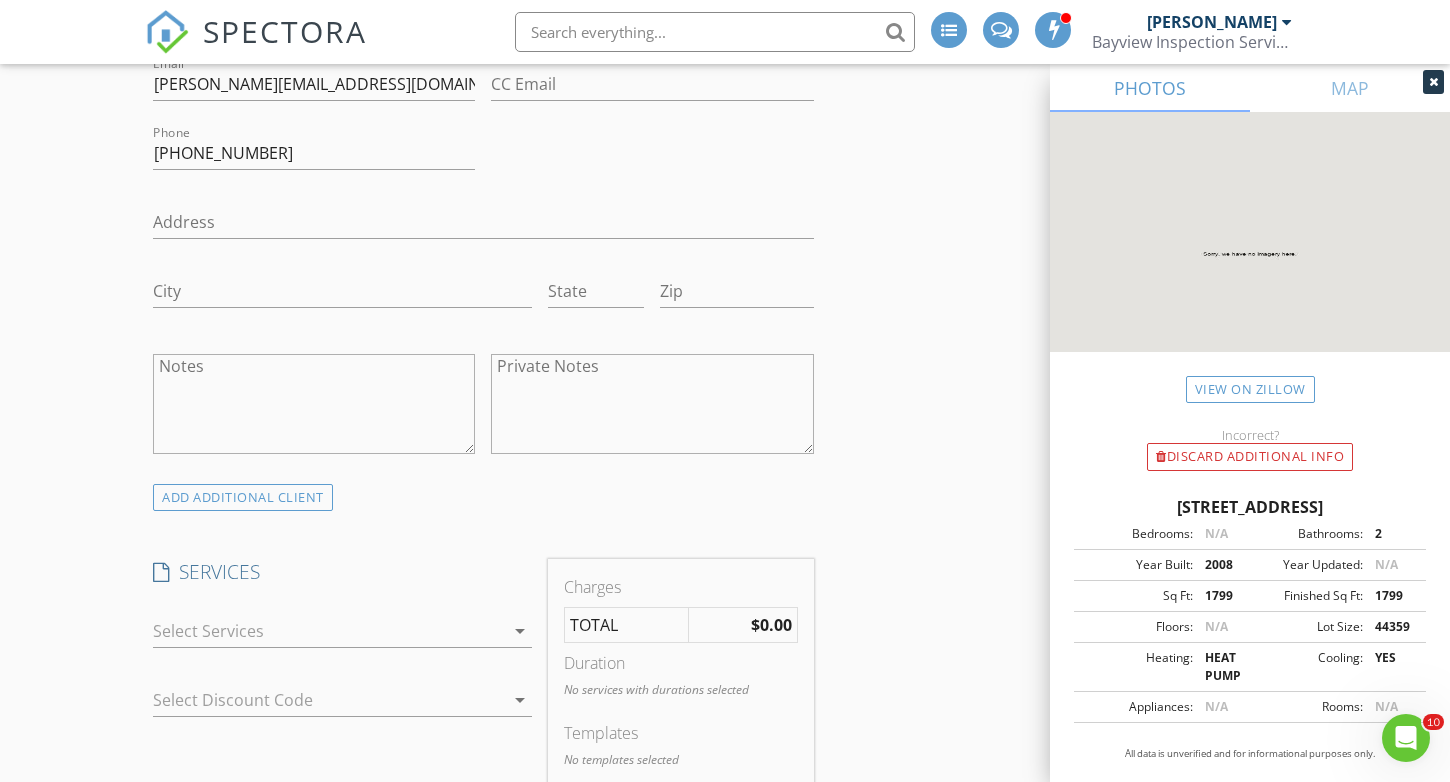 click at bounding box center (328, 631) 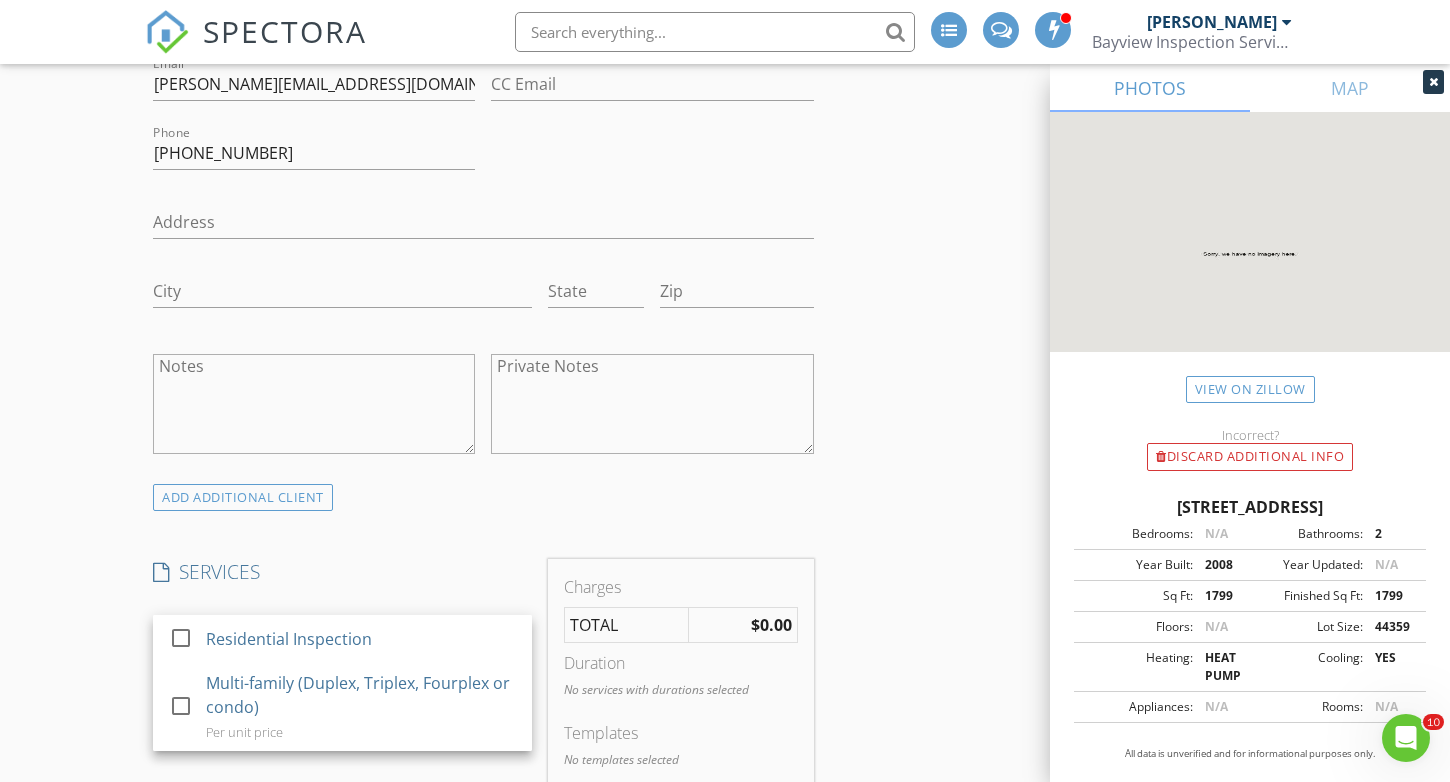 click at bounding box center (181, 638) 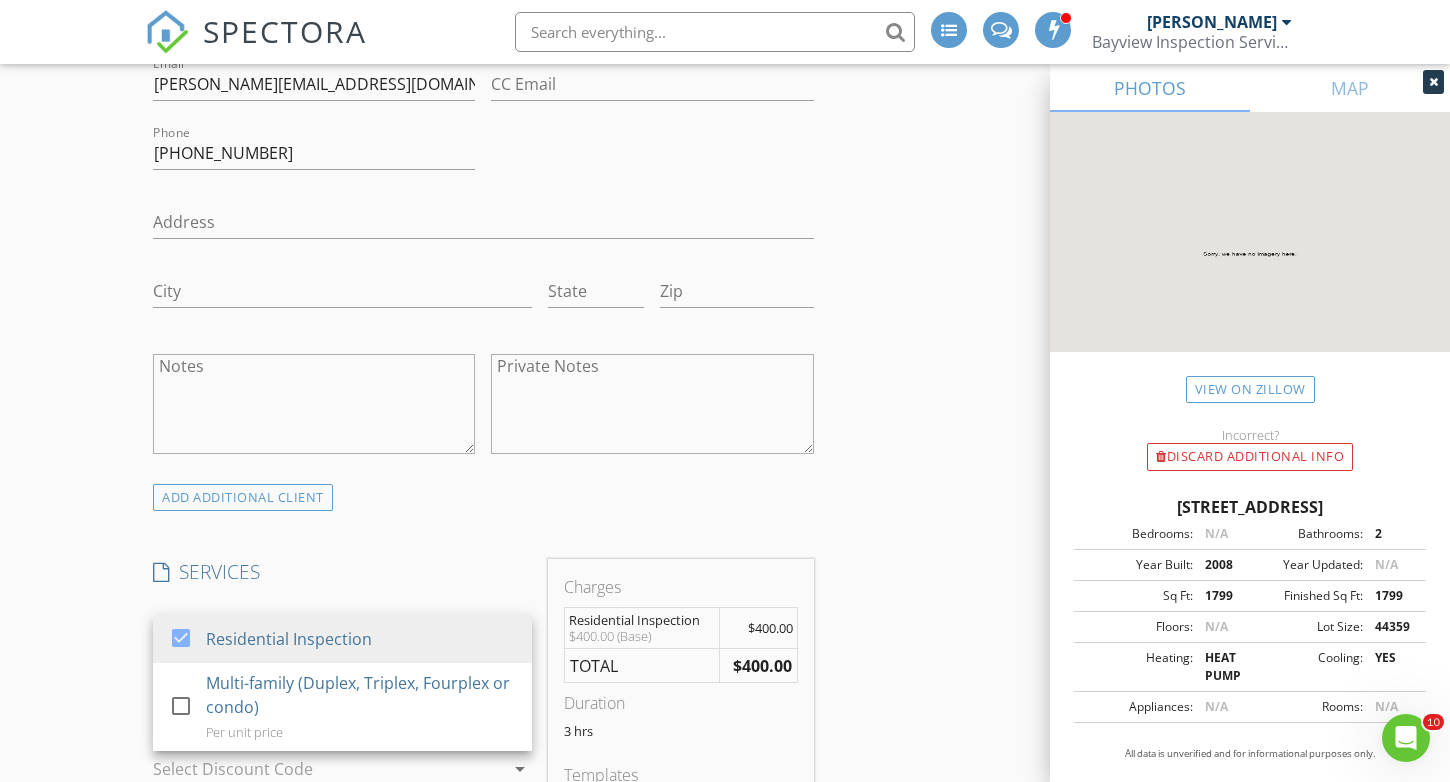 click on "New Inspection
INSPECTOR(S)
check_box   Joseph Tobin   PRIMARY   Joseph Tobin arrow_drop_down   check_box_outline_blank Joseph Tobin specifically requested
Date/Time
07/15/2025 8:00 AM
Location
Address Search       Address 4063 Lakeview Rd   Unit   City Lake Havasu City   State AZ   Zip 86406   County Mohave     Square Feet 1799   Year Built 2008   Foundation Slab arrow_drop_down     Joseph Tobin     7.4 miles     (16 minutes)
client
check_box Enable Client CC email for this inspection   Client Search     check_box_outline_blank Client is a Company/Organization     First Name Jeff   Last Name Gerhart   Email jeffgerhart@hotmail.com   CC Email   Phone 701-720-0996   Address   City   State   Zip       Notes   Private Notes
ADD ADDITIONAL client
SERVICES
check_box" at bounding box center (725, 802) 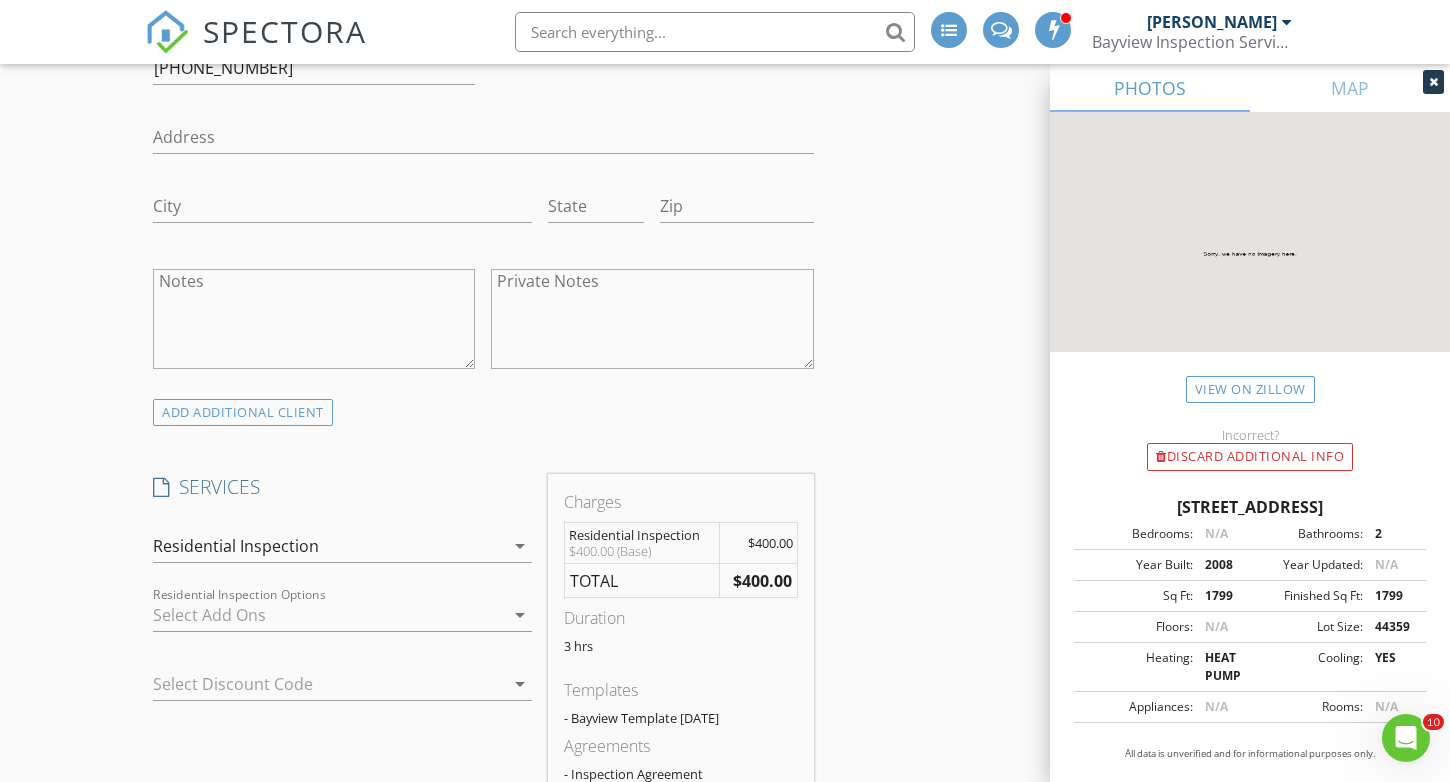 scroll, scrollTop: 1283, scrollLeft: 0, axis: vertical 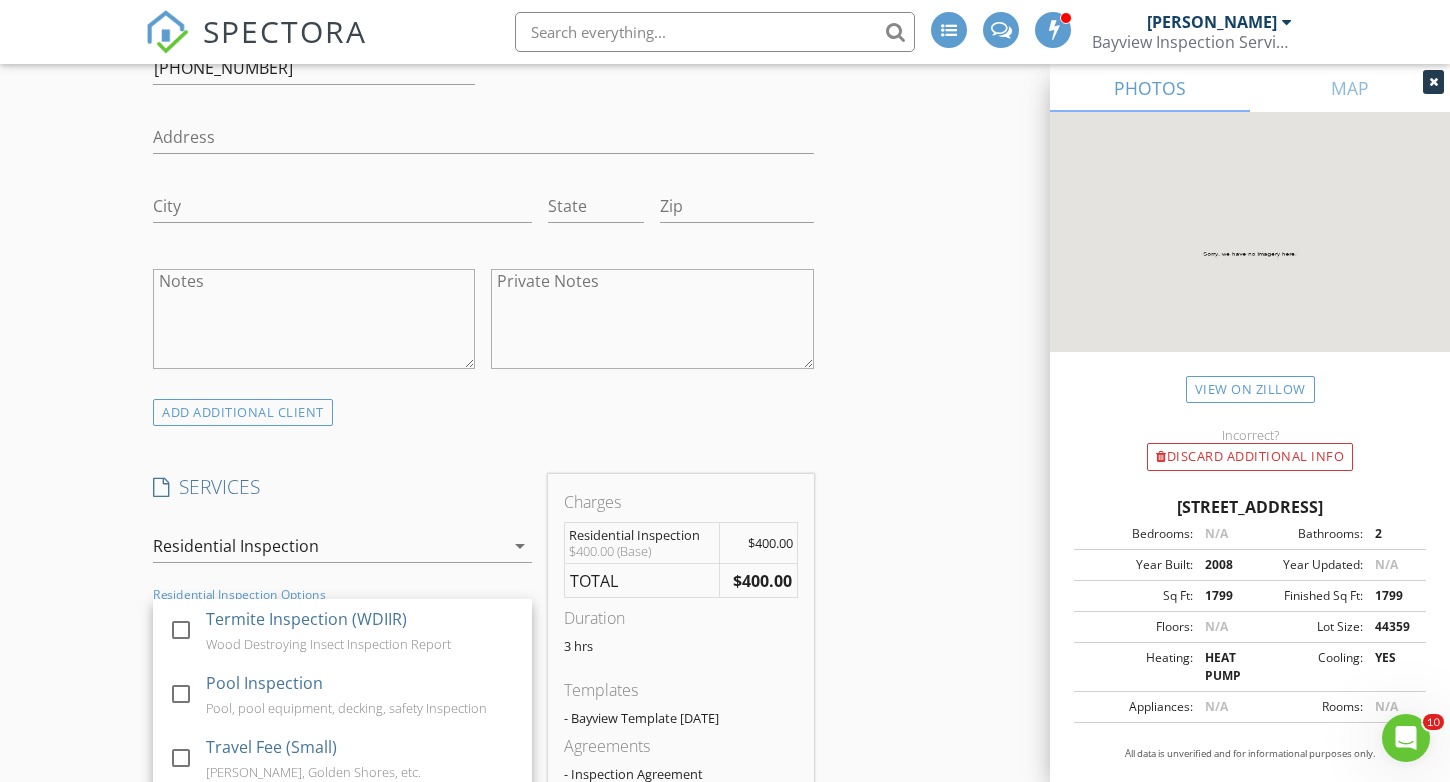 click at bounding box center (181, 630) 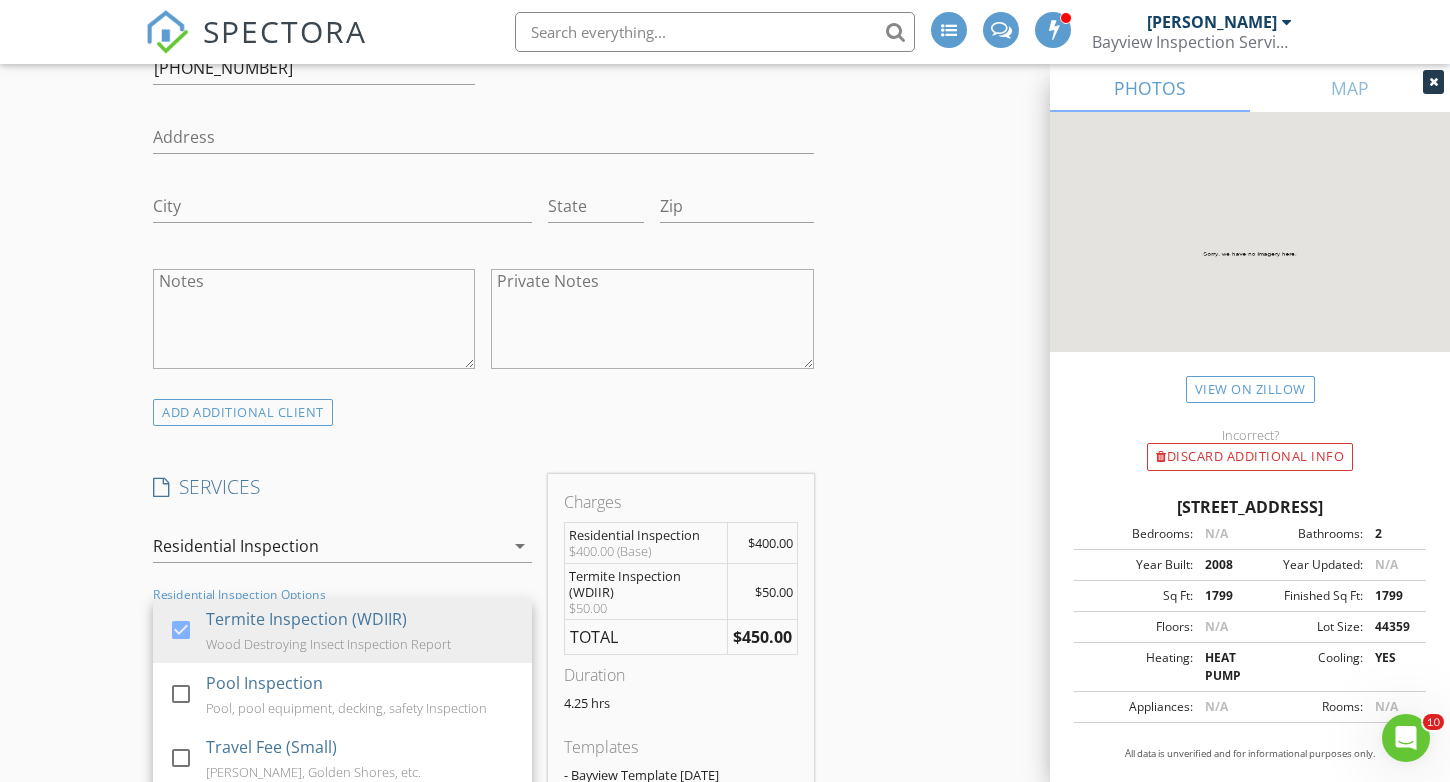 click on "New Inspection
INSPECTOR(S)
check_box   Joseph Tobin   PRIMARY   Joseph Tobin arrow_drop_down   check_box_outline_blank Joseph Tobin specifically requested
Date/Time
07/15/2025 8:00 AM
Location
Address Search       Address 4063 Lakeview Rd   Unit   City Lake Havasu City   State AZ   Zip 86406   County Mohave     Square Feet 1799   Year Built 2008   Foundation Slab arrow_drop_down     Joseph Tobin     7.4 miles     (16 minutes)
client
check_box Enable Client CC email for this inspection   Client Search     check_box_outline_blank Client is a Company/Organization     First Name Jeff   Last Name Gerhart   Email jeffgerhart@hotmail.com   CC Email   Phone 701-720-0996   Address   City   State   Zip       Notes   Private Notes
ADD ADDITIONAL client
SERVICES
check_box" at bounding box center (725, 745) 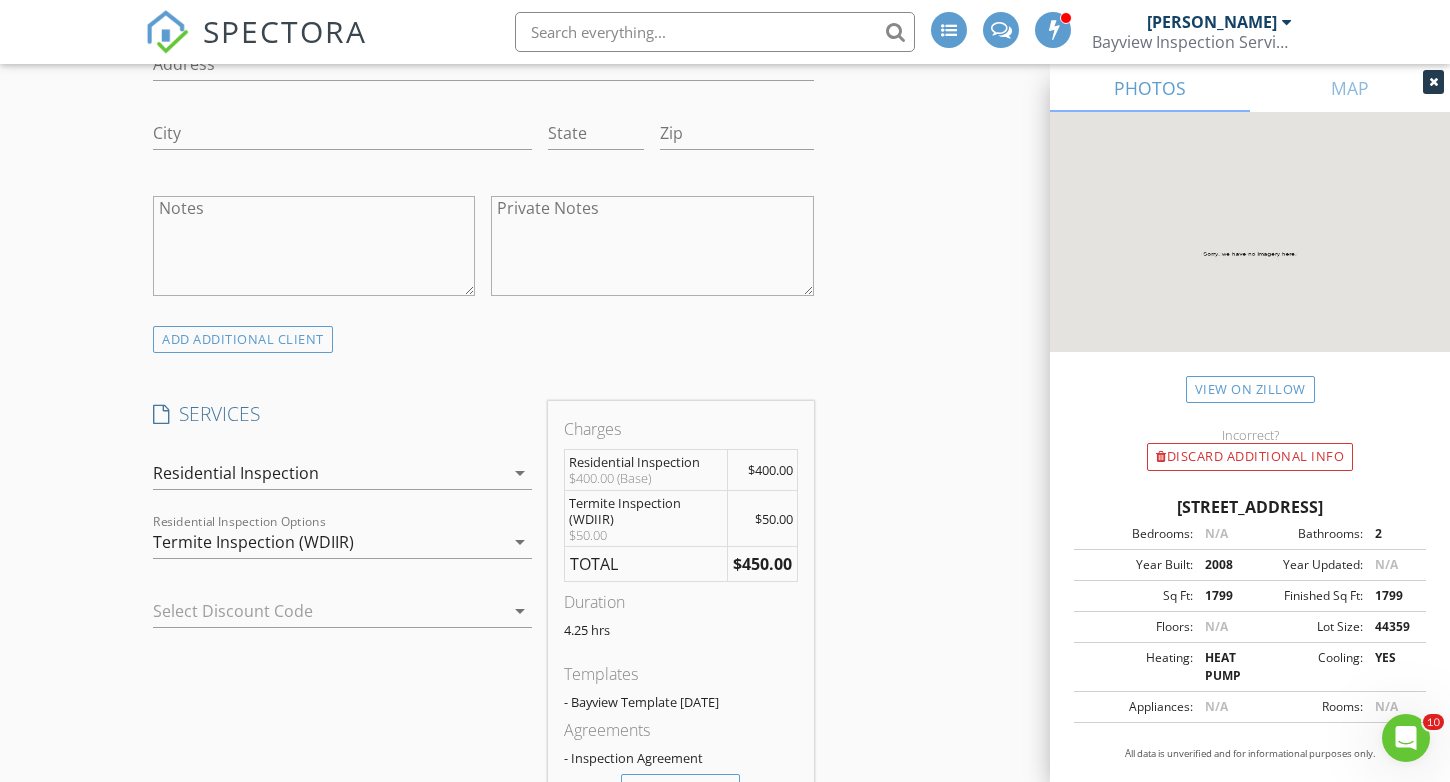 scroll, scrollTop: 1447, scrollLeft: 0, axis: vertical 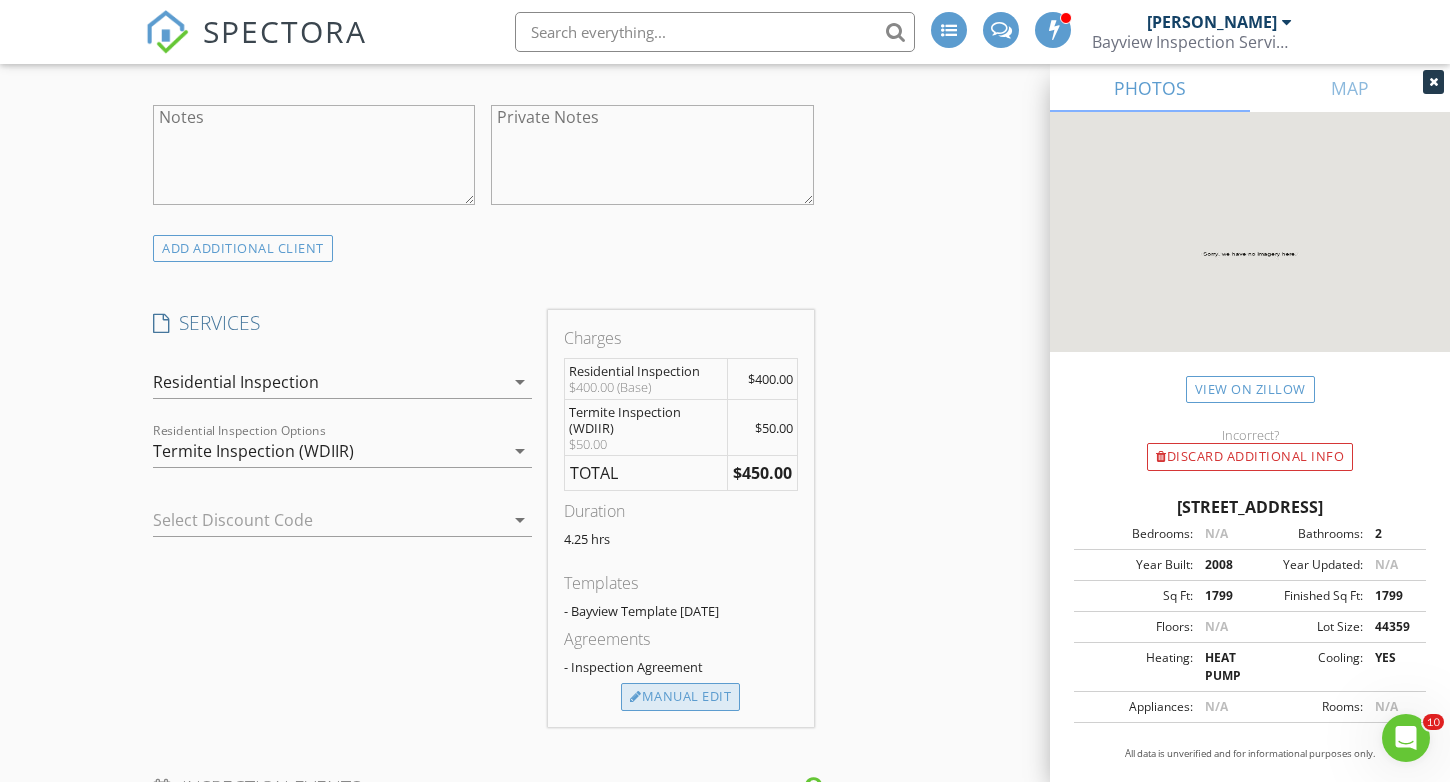 click on "Manual Edit" at bounding box center [680, 697] 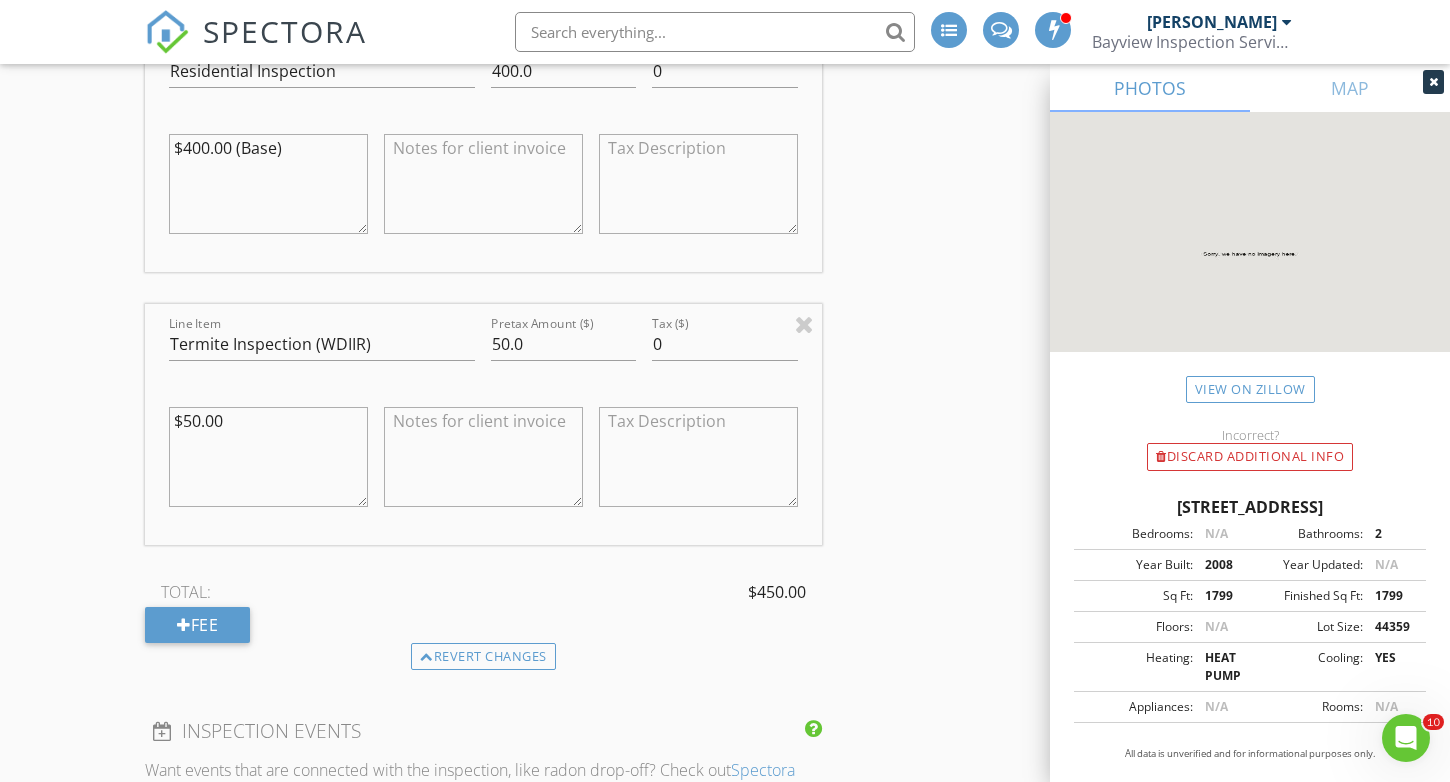 scroll, scrollTop: 1923, scrollLeft: 0, axis: vertical 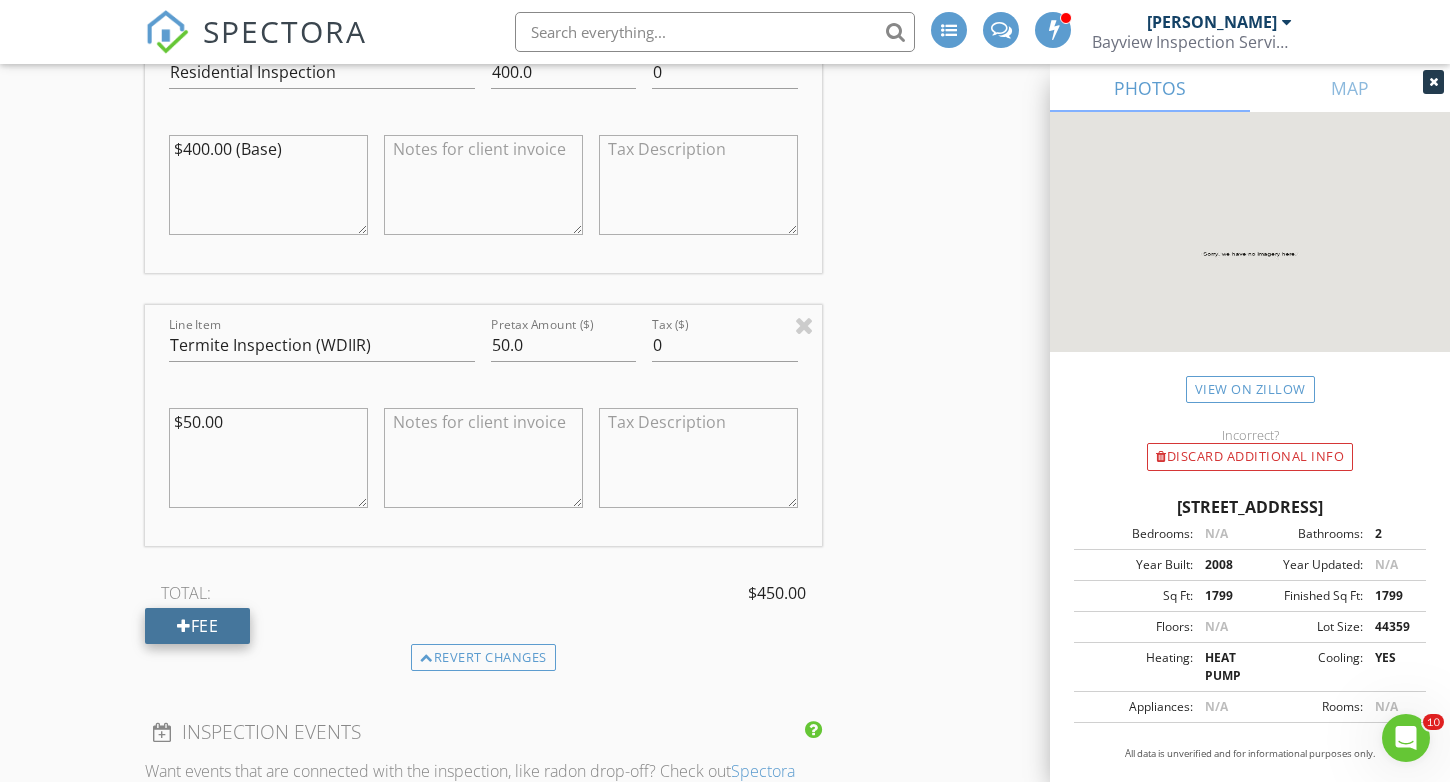 click on "Fee" at bounding box center [197, 626] 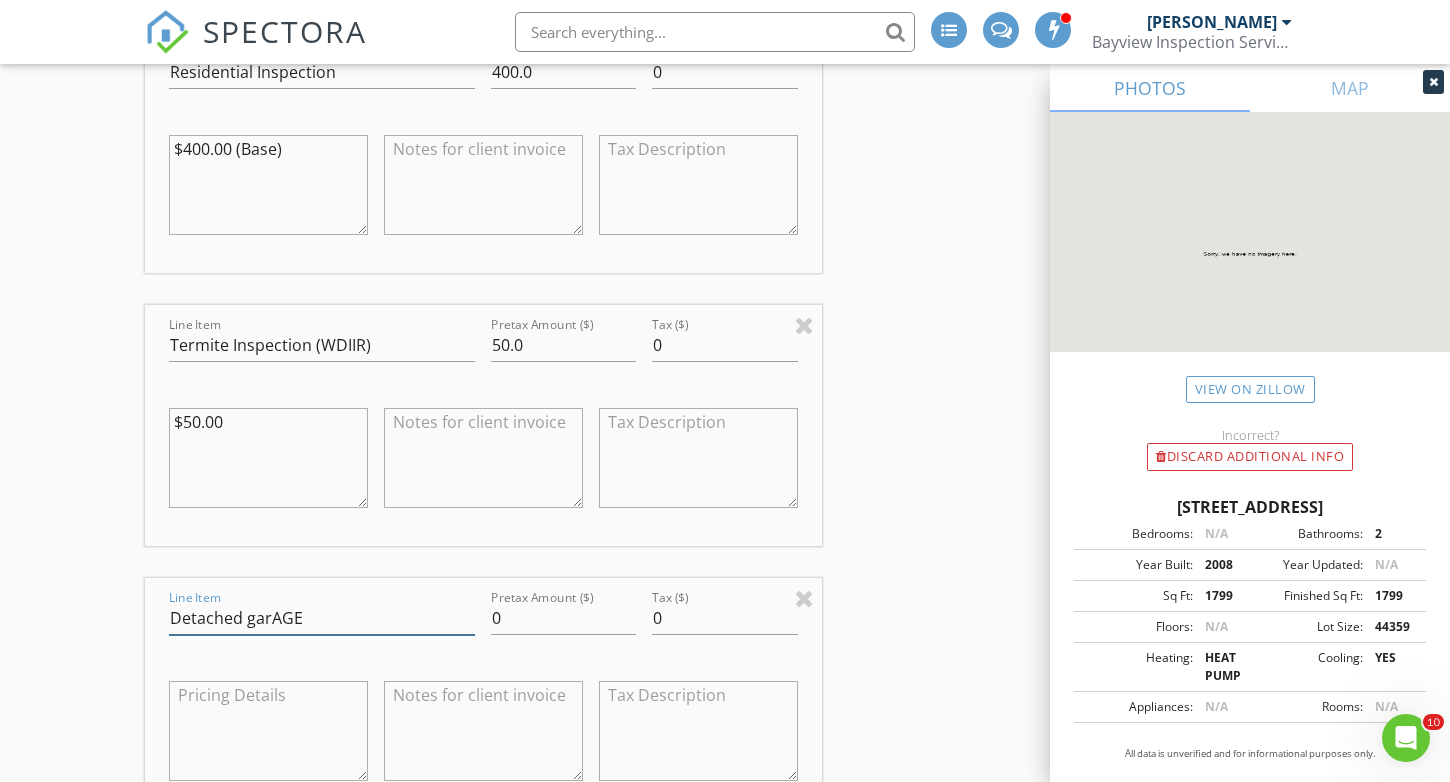 type on "Detached garAGE" 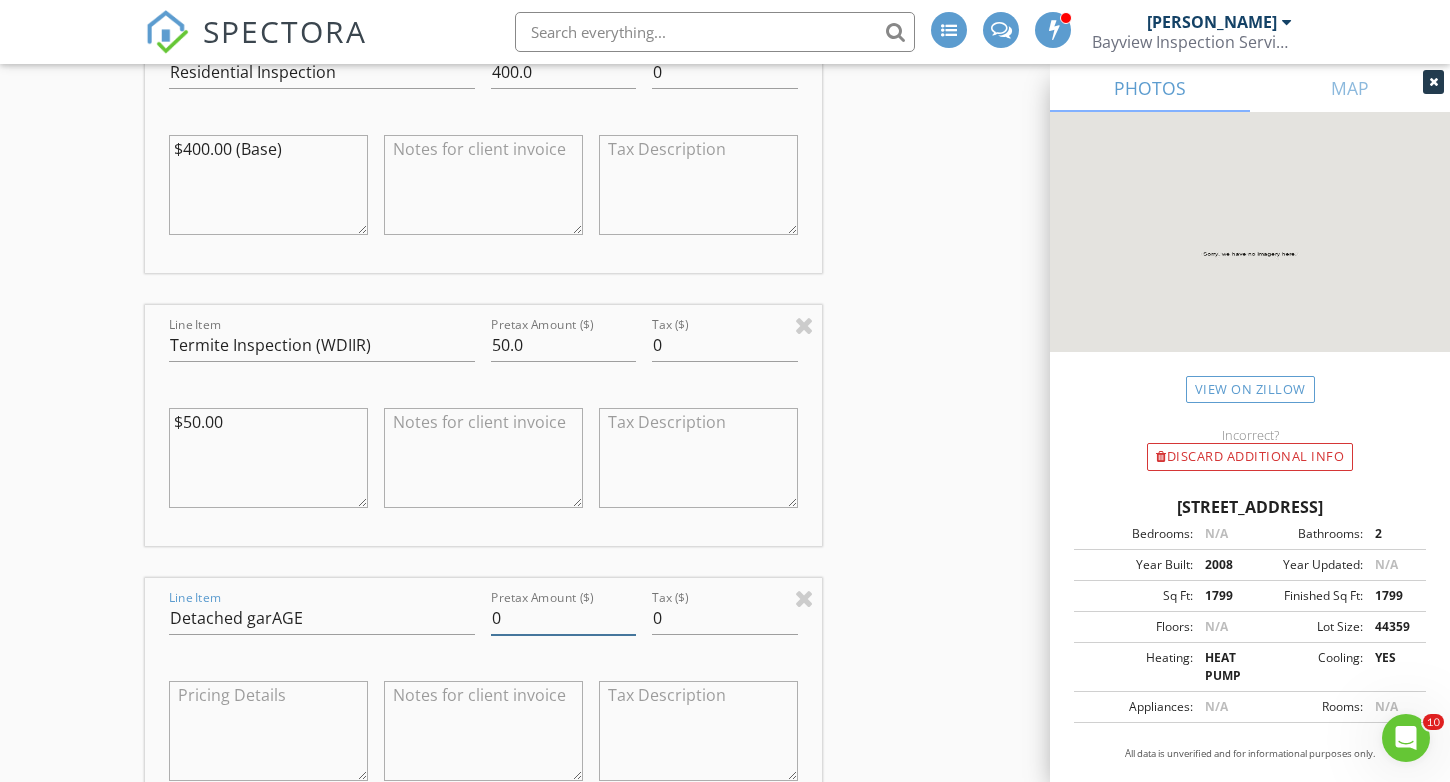 click on "0" at bounding box center [563, 618] 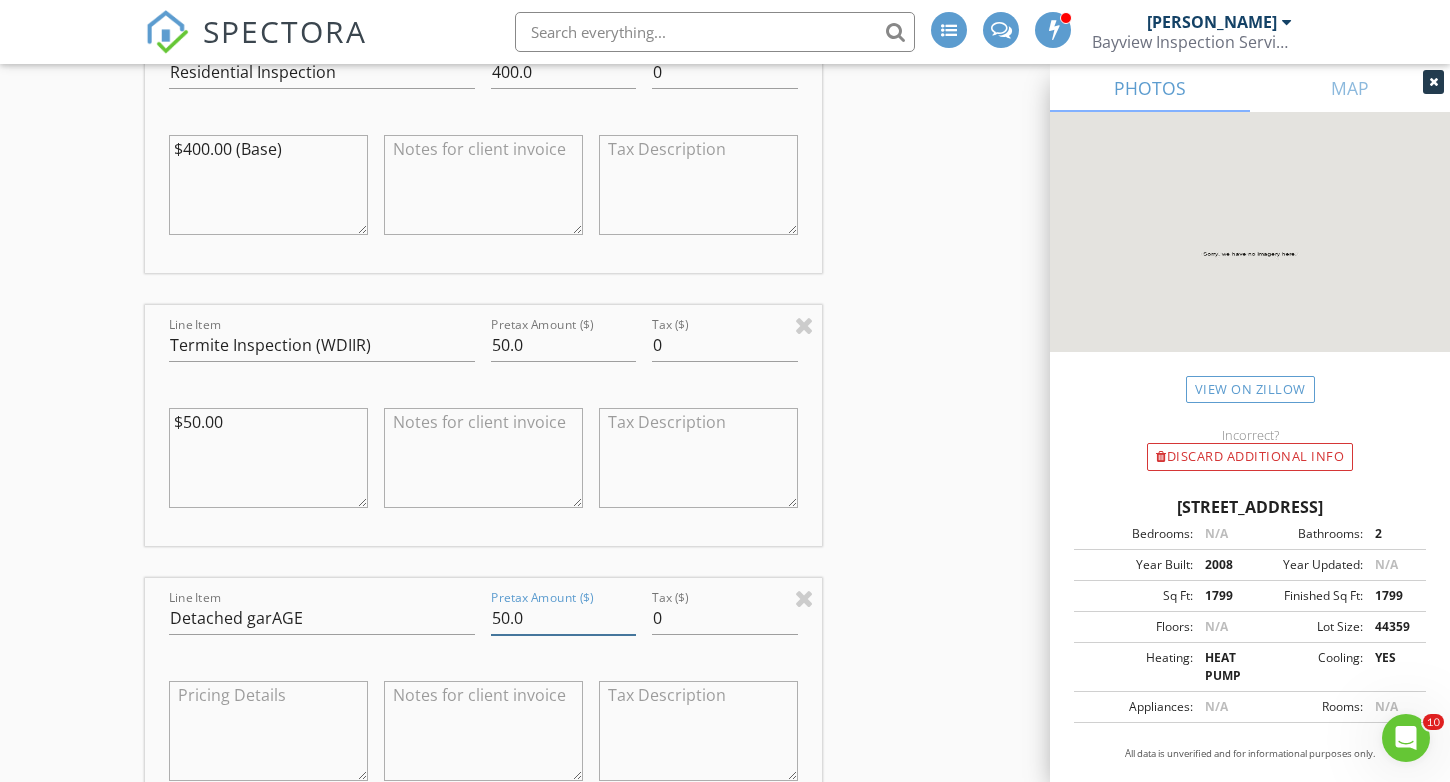 type on "50.0" 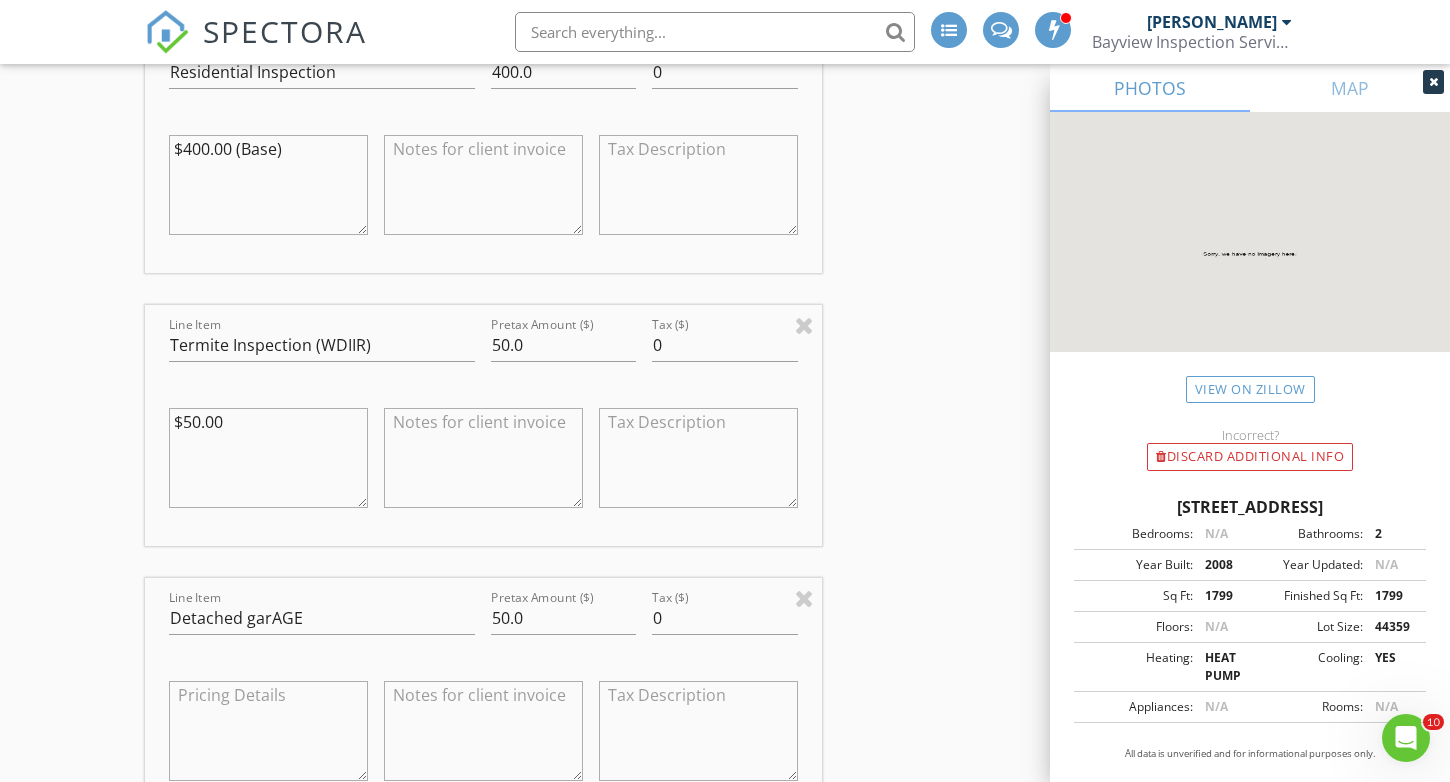 click on "Pretax Amount ($) 50.0" at bounding box center [563, 620] 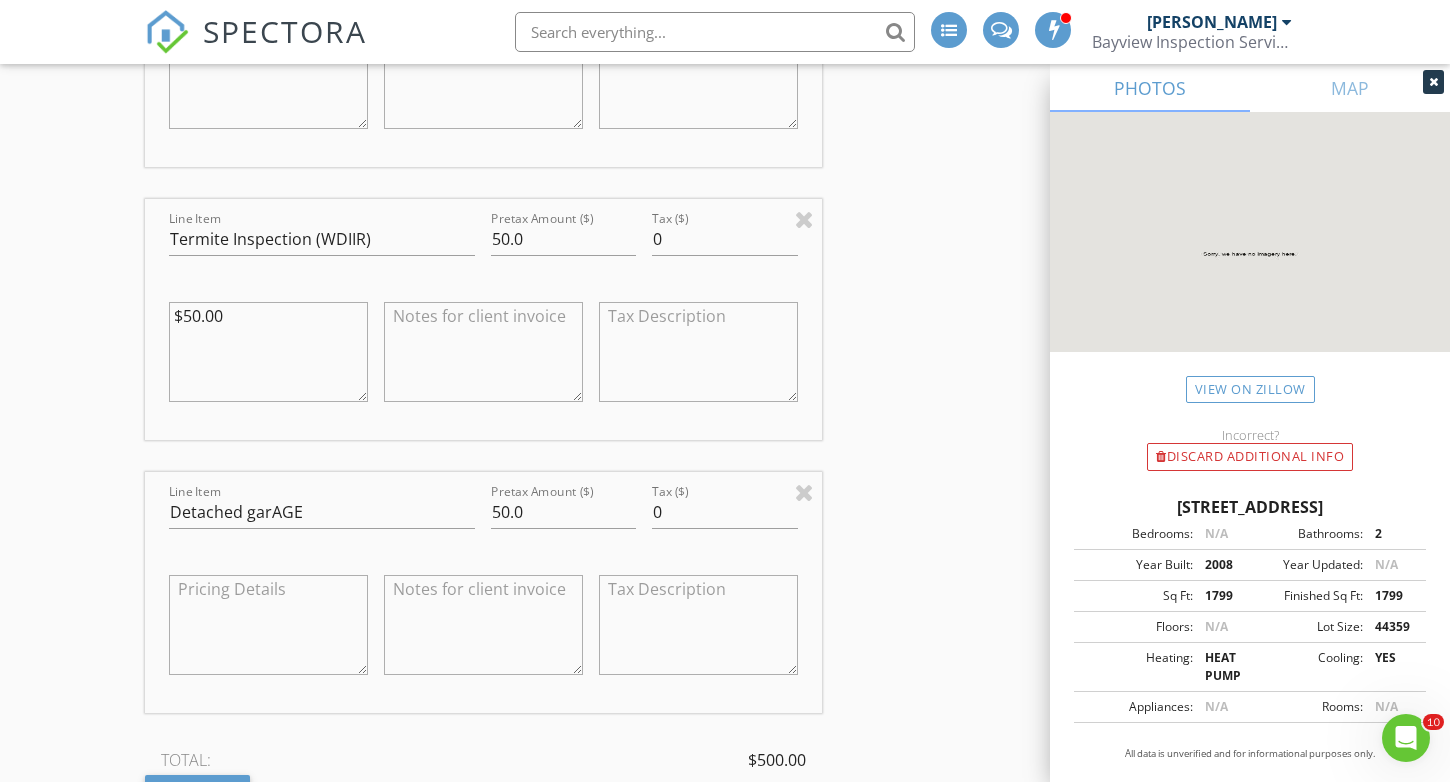 scroll, scrollTop: 2029, scrollLeft: 0, axis: vertical 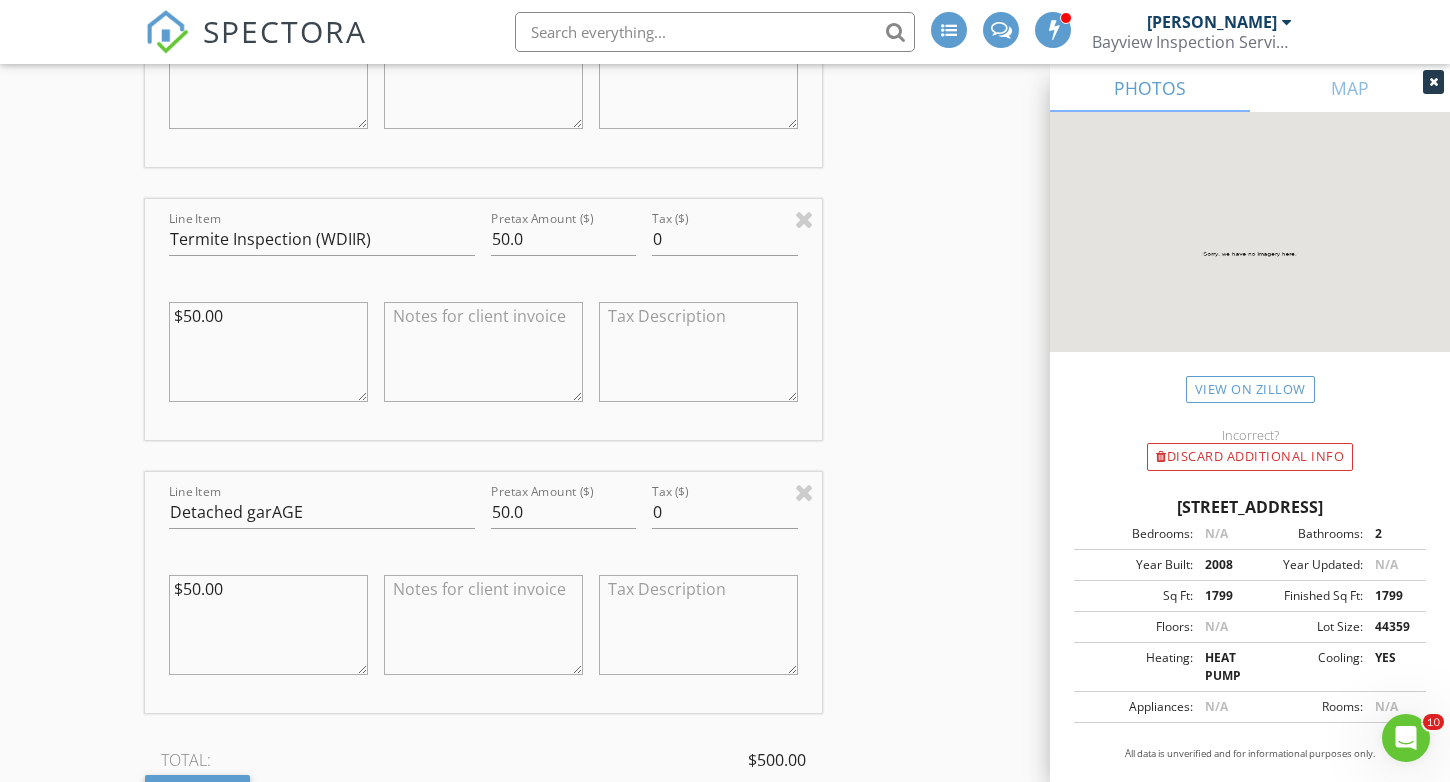 type on "$50.00" 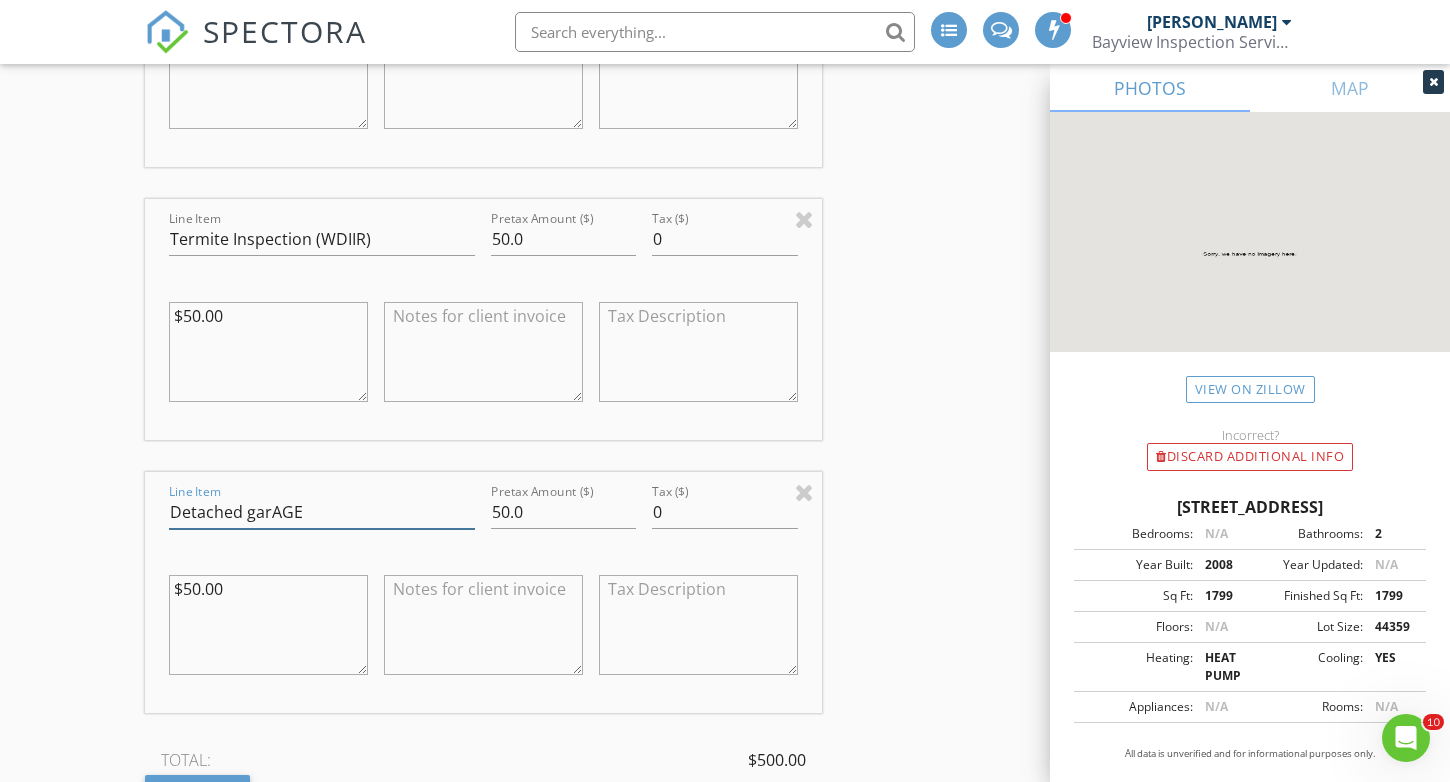 click on "Detached garAGE" at bounding box center [322, 512] 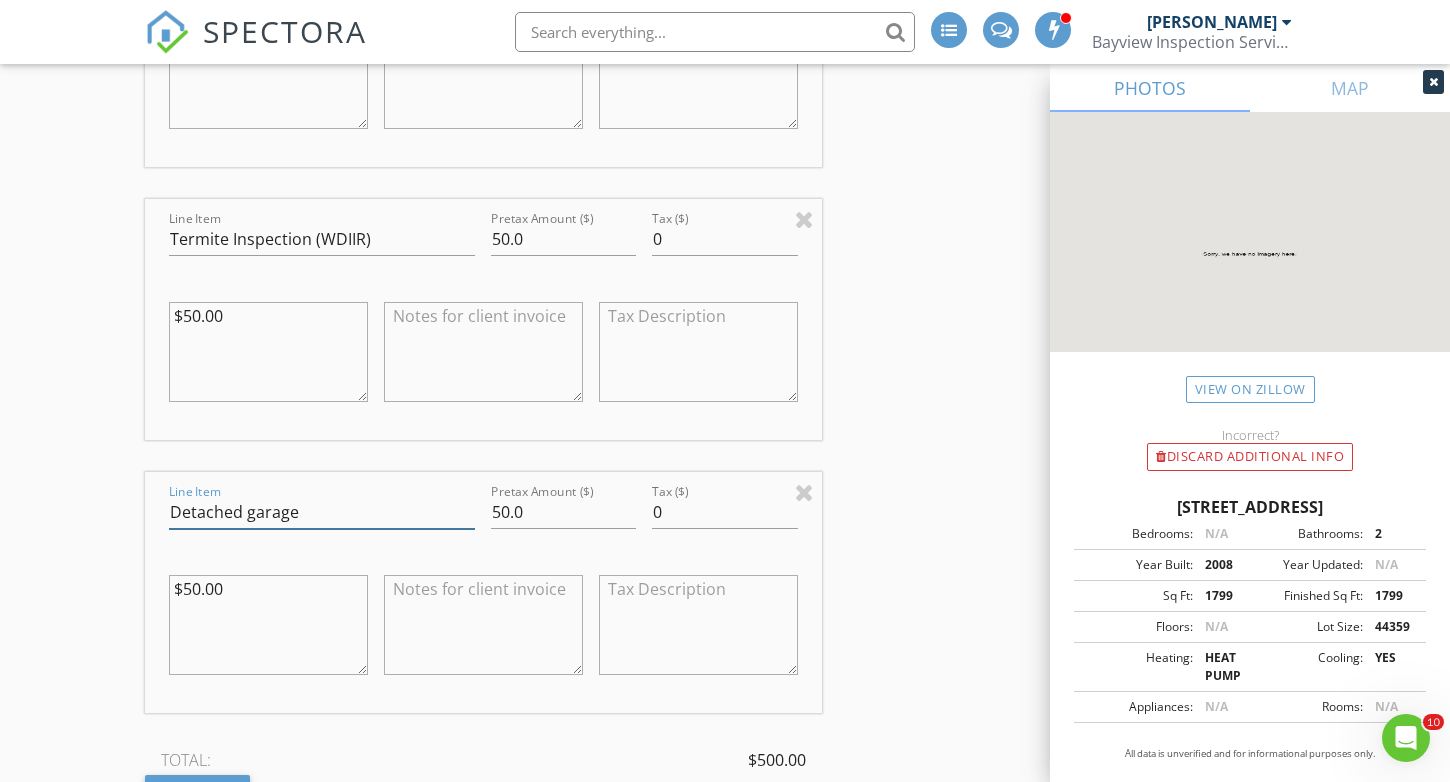 click on "Detached garage" at bounding box center [322, 512] 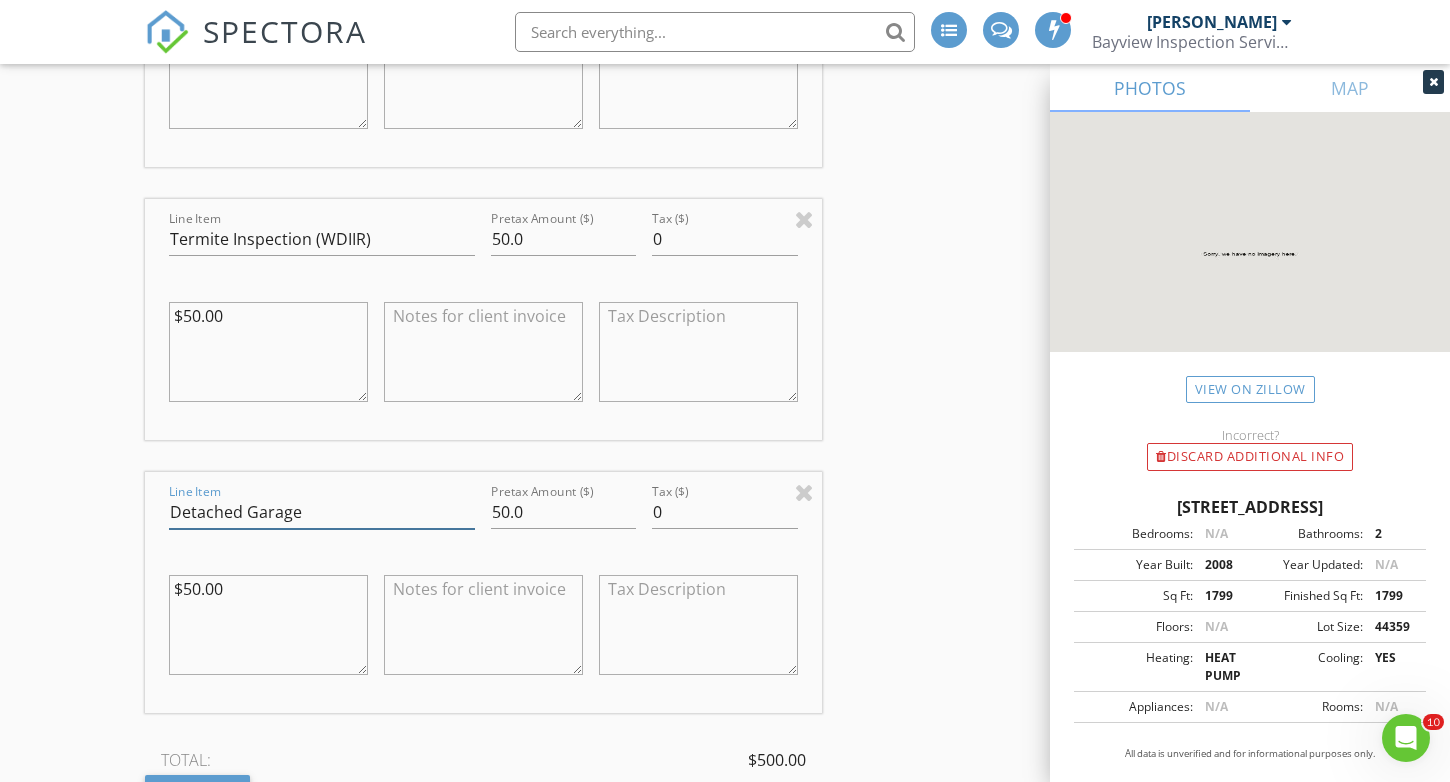 type on "Detached Garage" 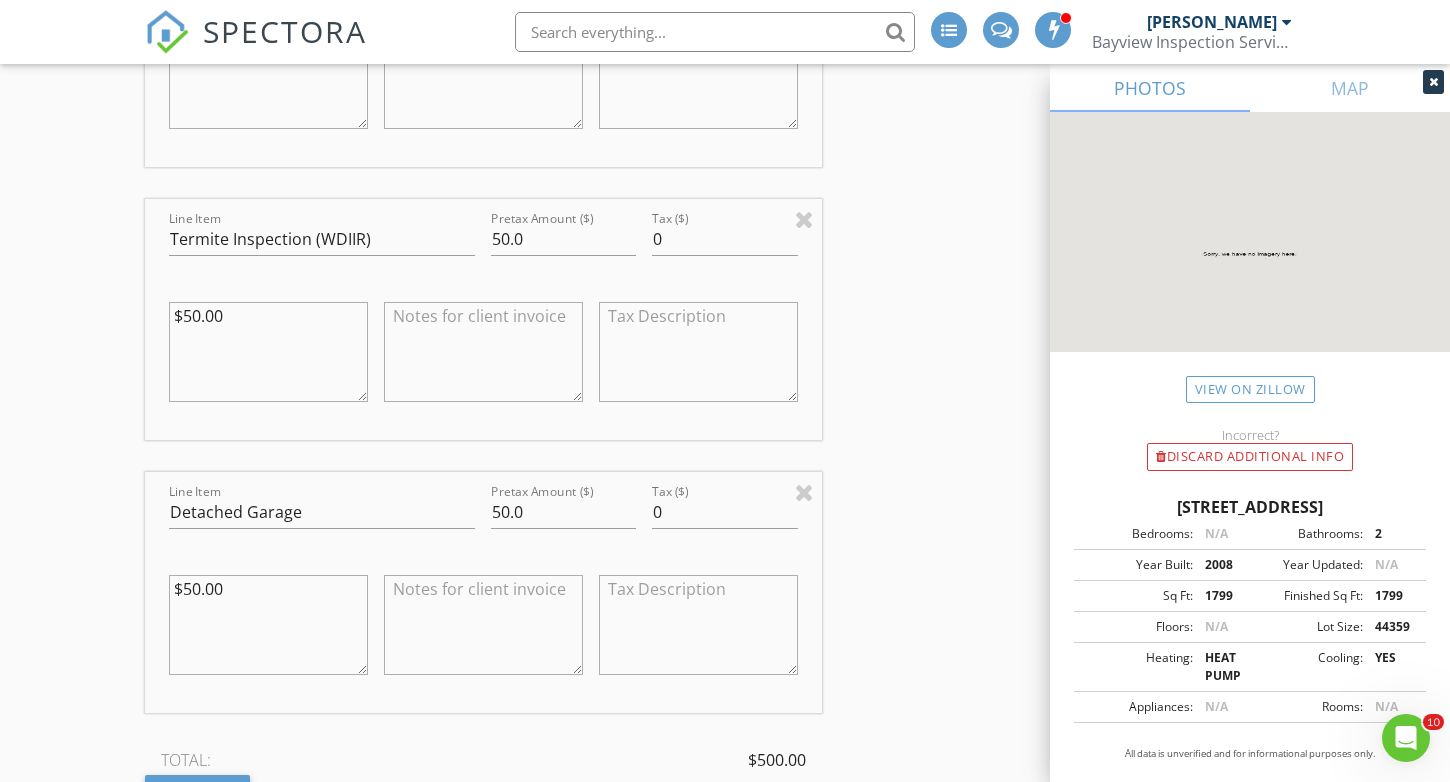 click on "$50.00" at bounding box center [268, 629] 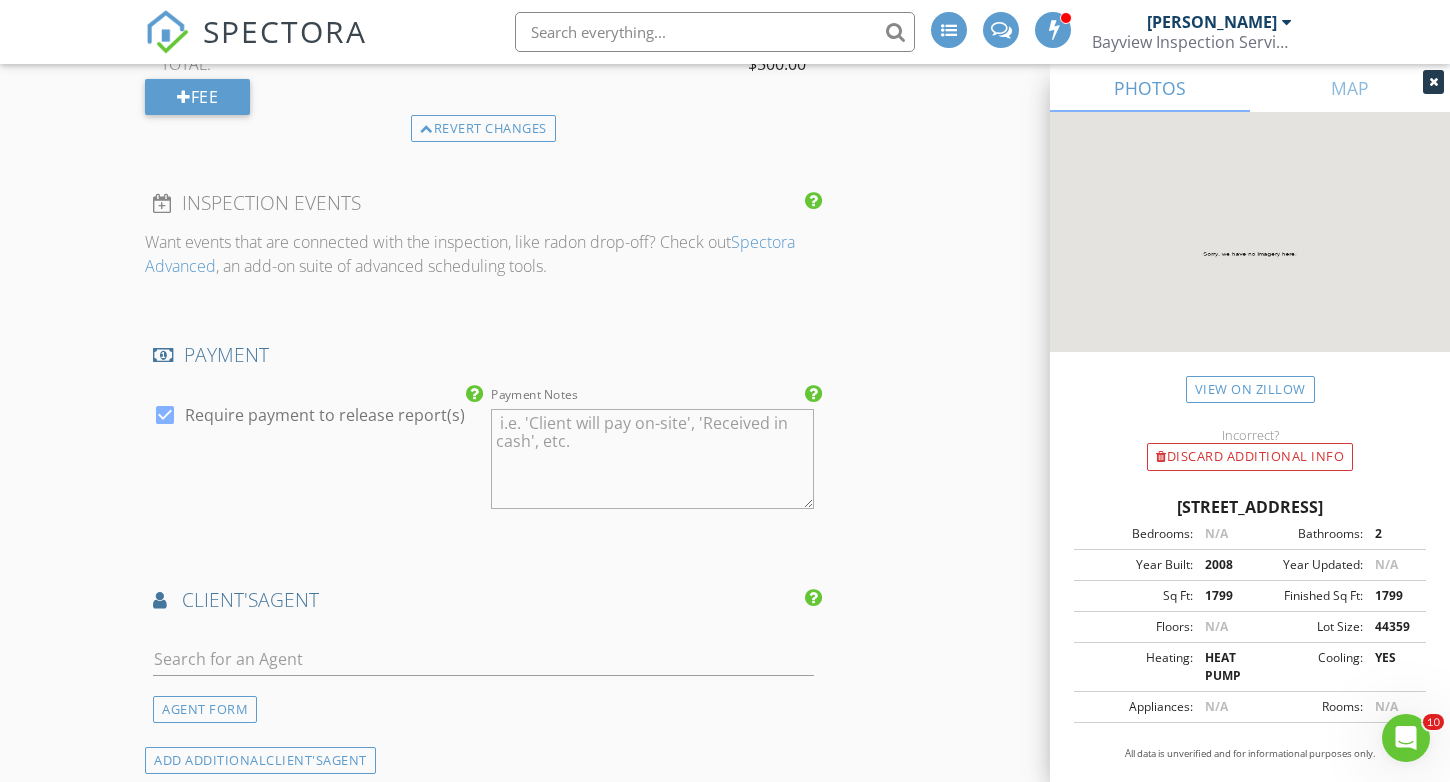 scroll, scrollTop: 2764, scrollLeft: 0, axis: vertical 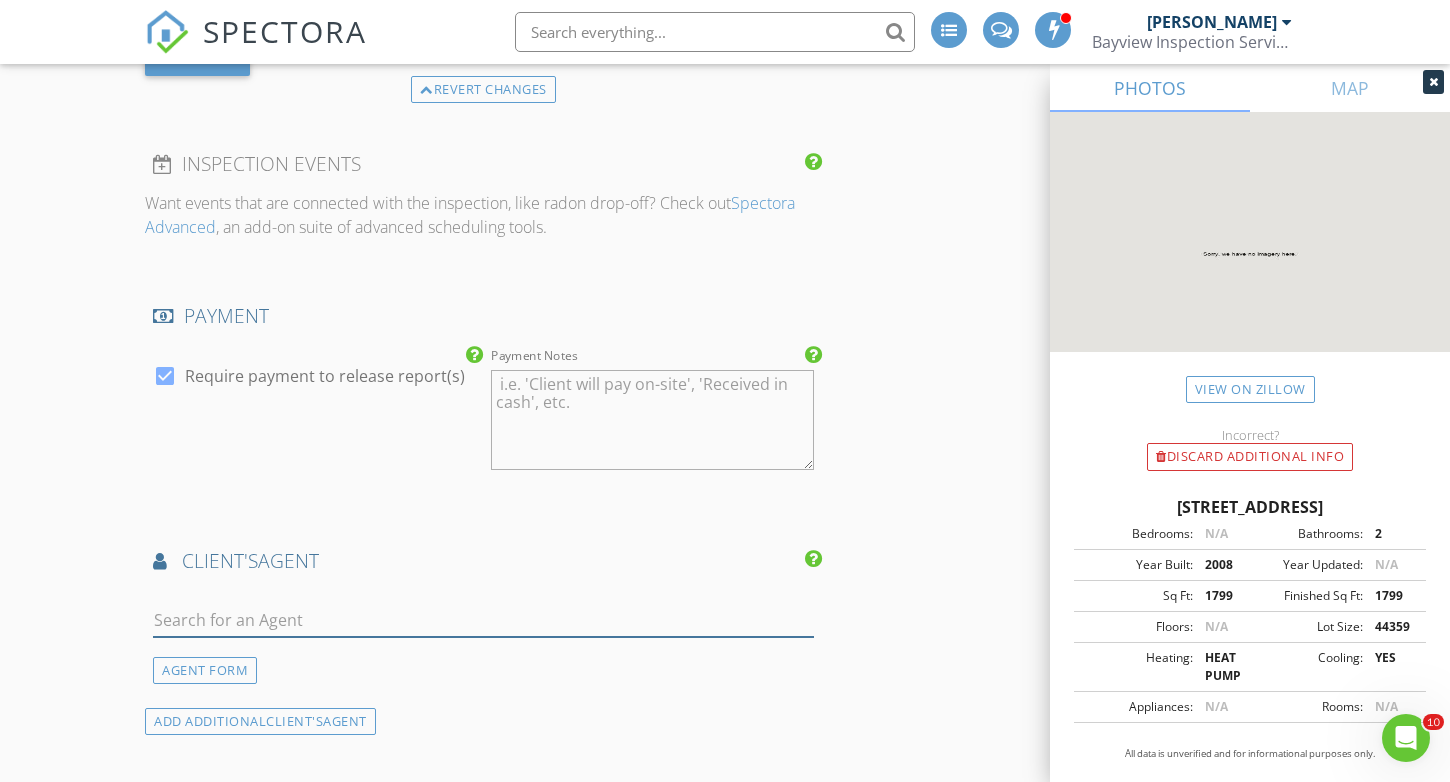 click at bounding box center (483, 620) 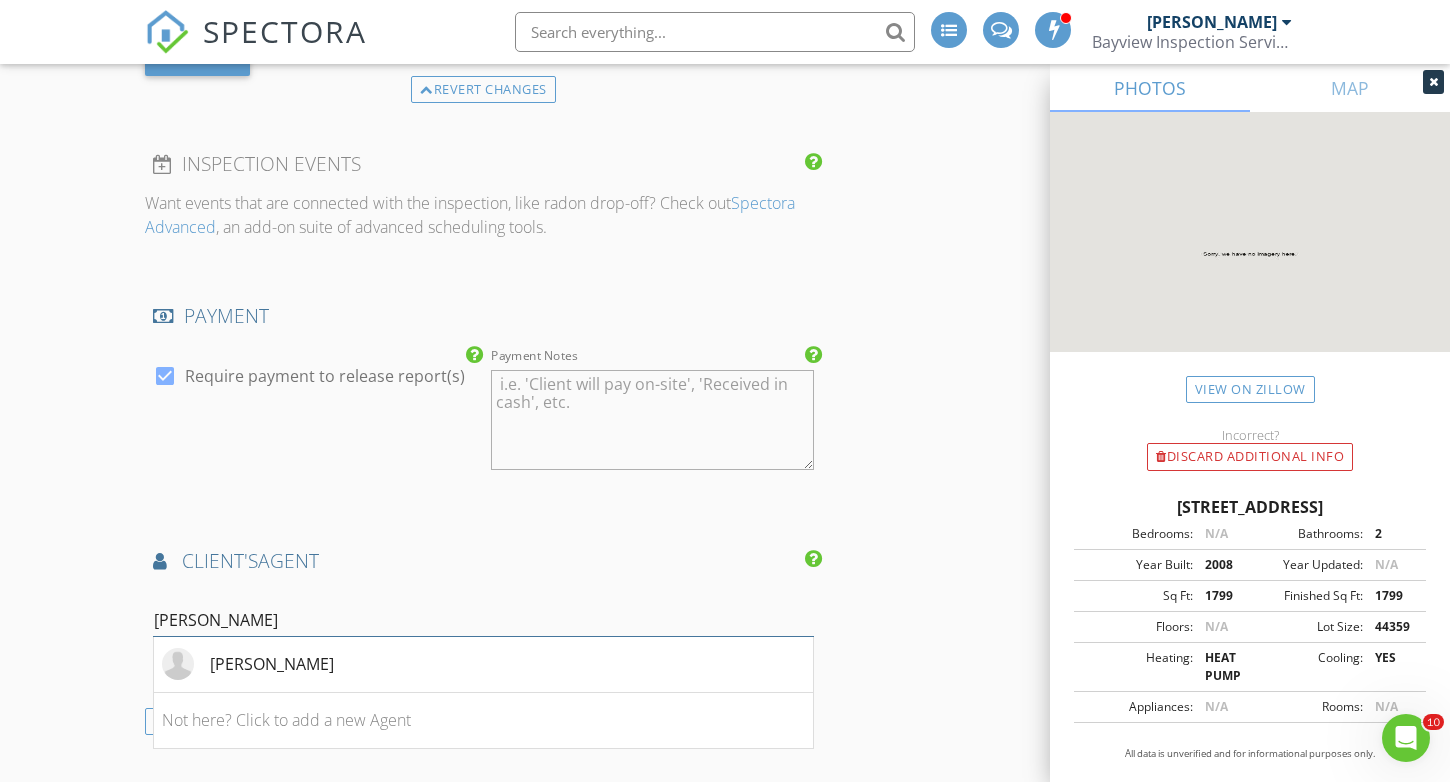 type on "Judy" 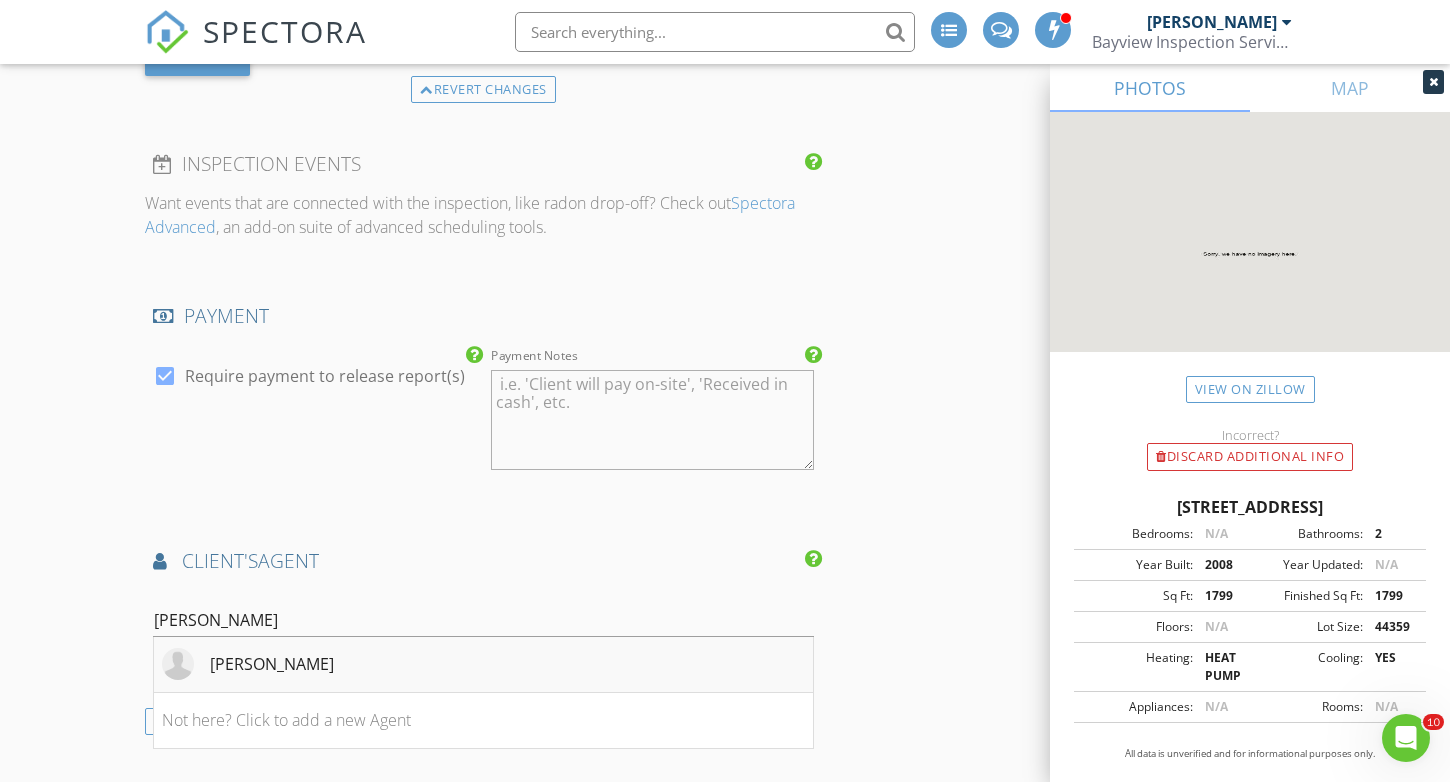 drag, startPoint x: 191, startPoint y: 634, endPoint x: 268, endPoint y: 671, distance: 85.42833 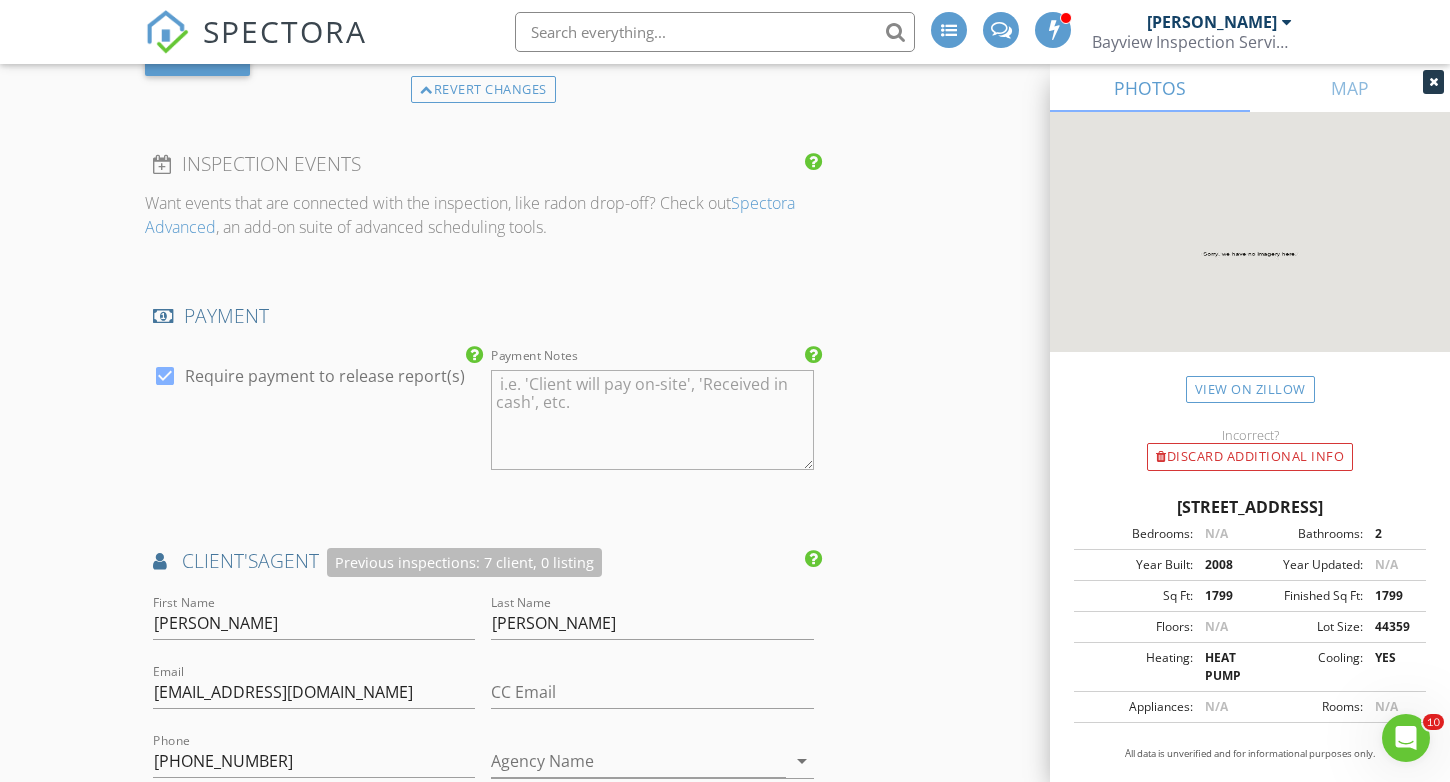 click on "New Inspection
INSPECTOR(S)
check_box   Joseph Tobin   PRIMARY   Joseph Tobin arrow_drop_down   check_box_outline_blank Joseph Tobin specifically requested
Date/Time
07/15/2025 8:00 AM
Location
Address Search       Address 4063 Lakeview Rd   Unit   City Lake Havasu City   State AZ   Zip 86406   County Mohave     Square Feet 1799   Year Built 2008   Foundation Slab arrow_drop_down     Joseph Tobin     7.4 miles     (16 minutes)
client
check_box Enable Client CC email for this inspection   Client Search     check_box_outline_blank Client is a Company/Organization     First Name Jeff   Last Name Gerhart   Email jeffgerhart@hotmail.com   CC Email   Phone 701-720-0996   Address   City   State   Zip       Notes   Private Notes
ADD ADDITIONAL client
SERVICES
check_box" at bounding box center (725, -93) 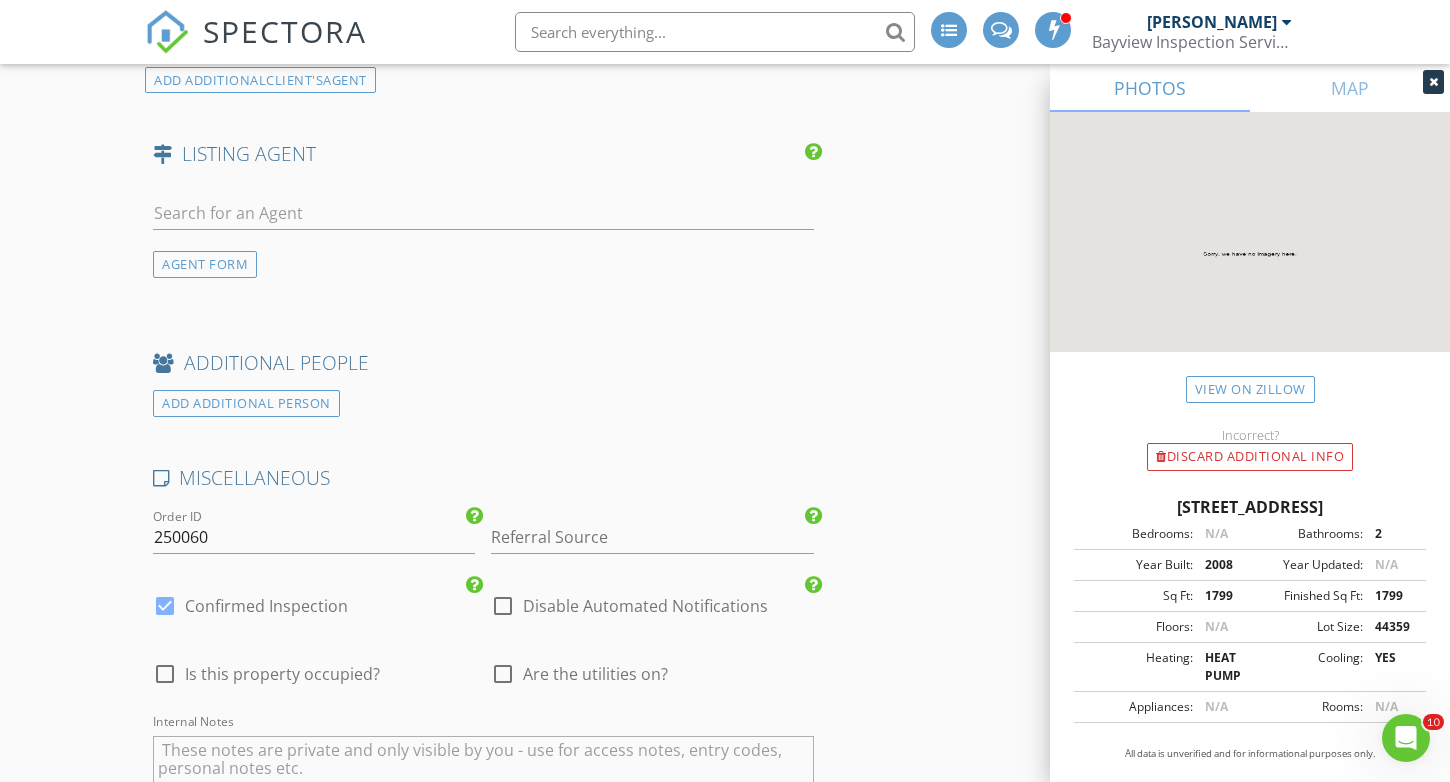 scroll, scrollTop: 4007, scrollLeft: 0, axis: vertical 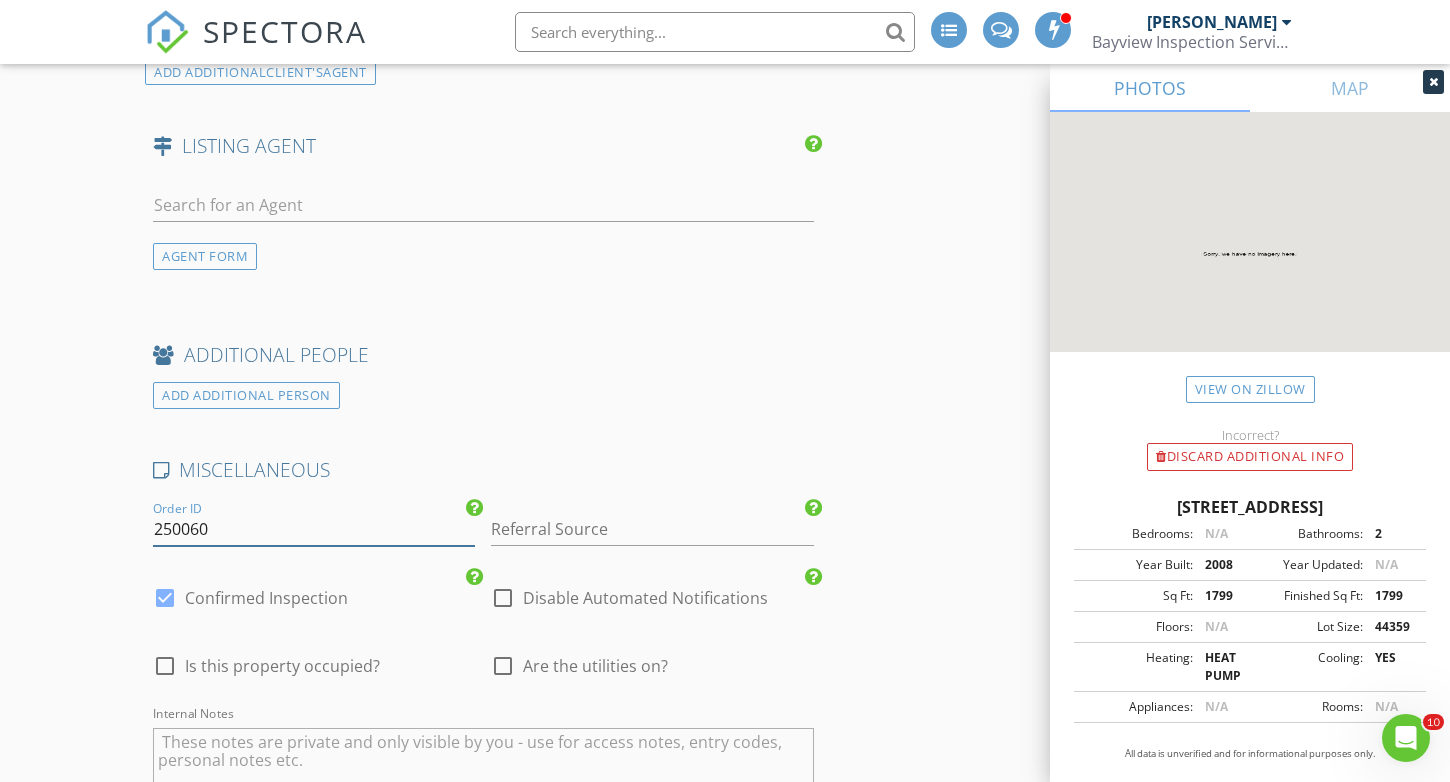 click on "250060" at bounding box center [314, 529] 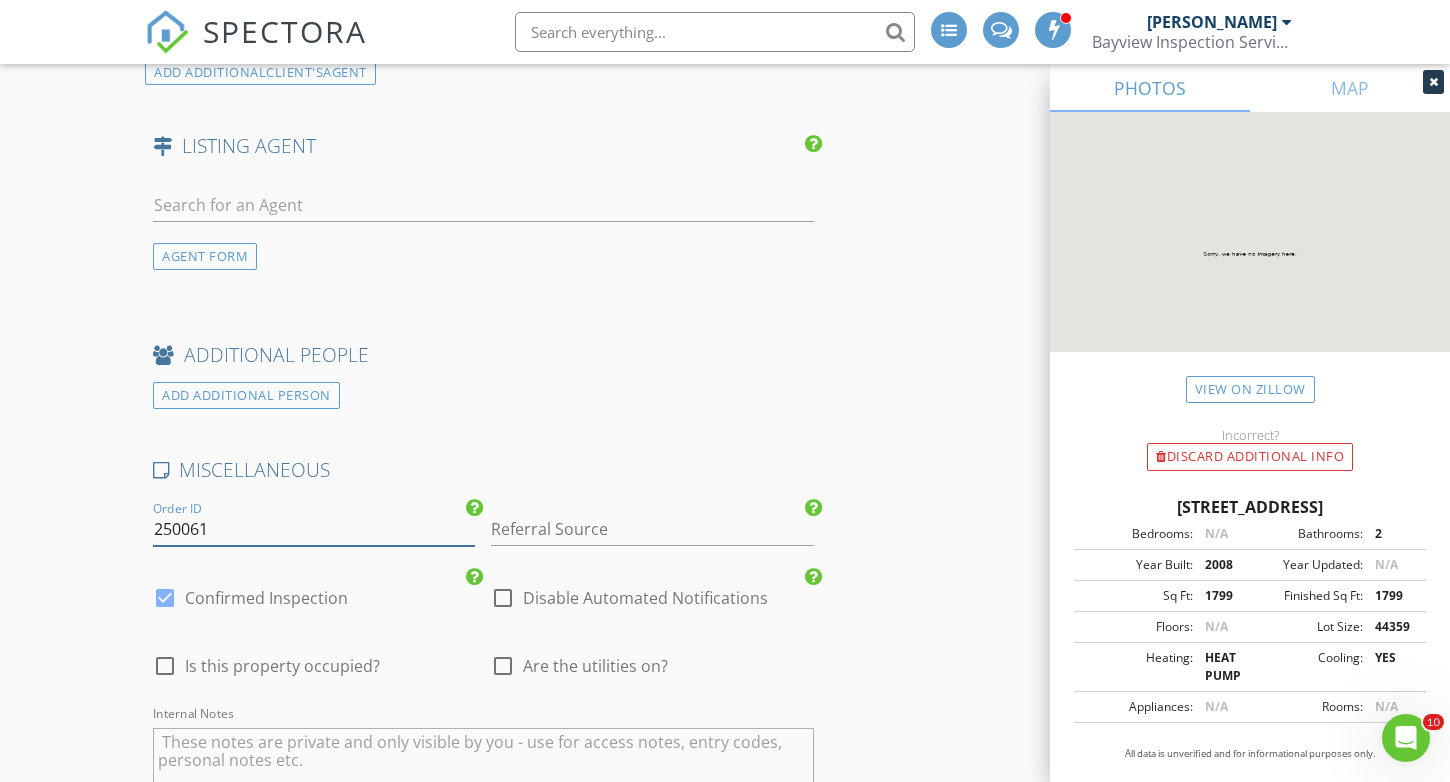type on "250061" 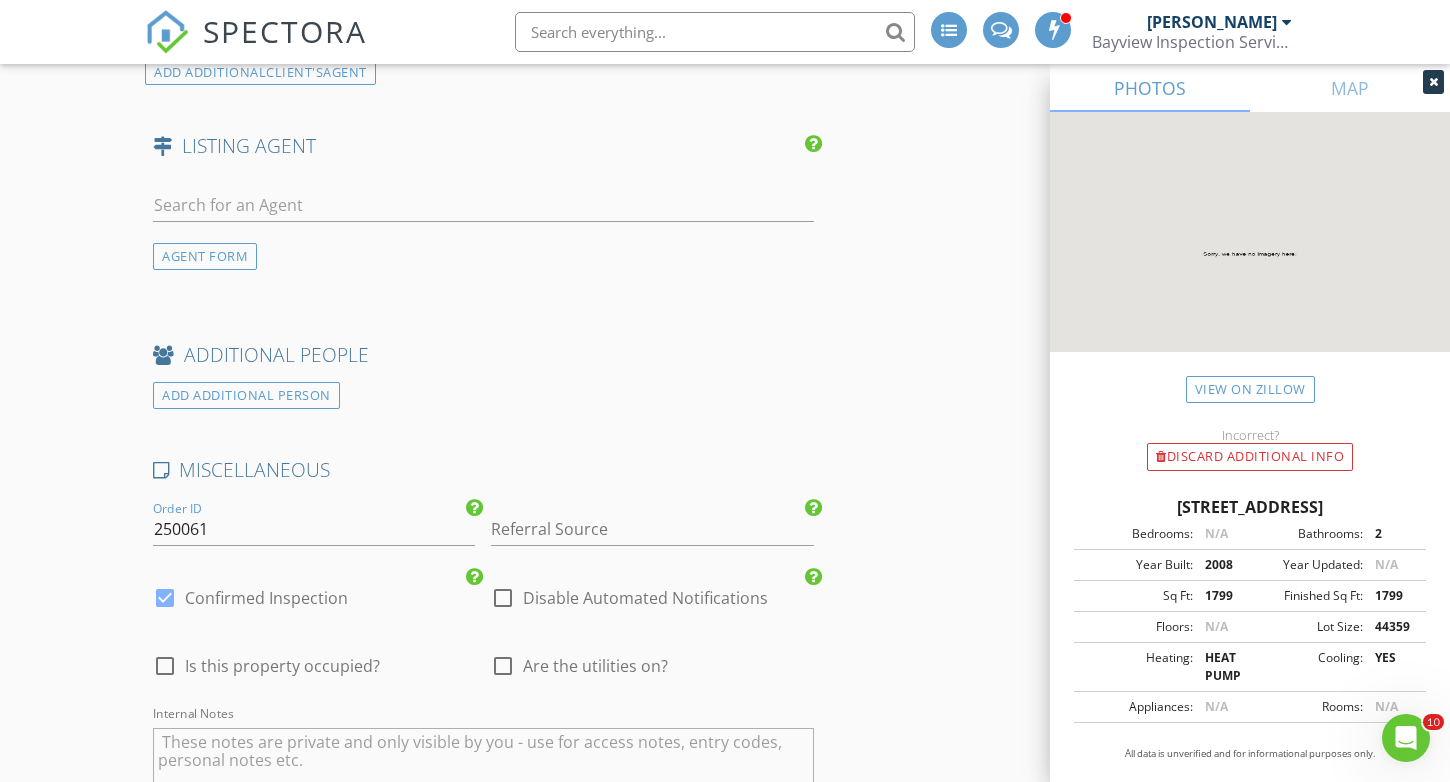 click on "New Inspection
INSPECTOR(S)
check_box   Joseph Tobin   PRIMARY   Joseph Tobin arrow_drop_down   check_box_outline_blank Joseph Tobin specifically requested
Date/Time
07/15/2025 8:00 AM
Location
Address Search       Address 4063 Lakeview Rd   Unit   City Lake Havasu City   State AZ   Zip 86406   County Mohave     Square Feet 1799   Year Built 2008   Foundation Slab arrow_drop_down     Joseph Tobin     7.4 miles     (16 minutes)
client
check_box Enable Client CC email for this inspection   Client Search     check_box_outline_blank Client is a Company/Organization     First Name Jeff   Last Name Gerhart   Email jeffgerhart@hotmail.com   CC Email   Phone 701-720-0996   Address   City   State   Zip       Notes   Private Notes
ADD ADDITIONAL client
SERVICES
check_box" at bounding box center [725, -1336] 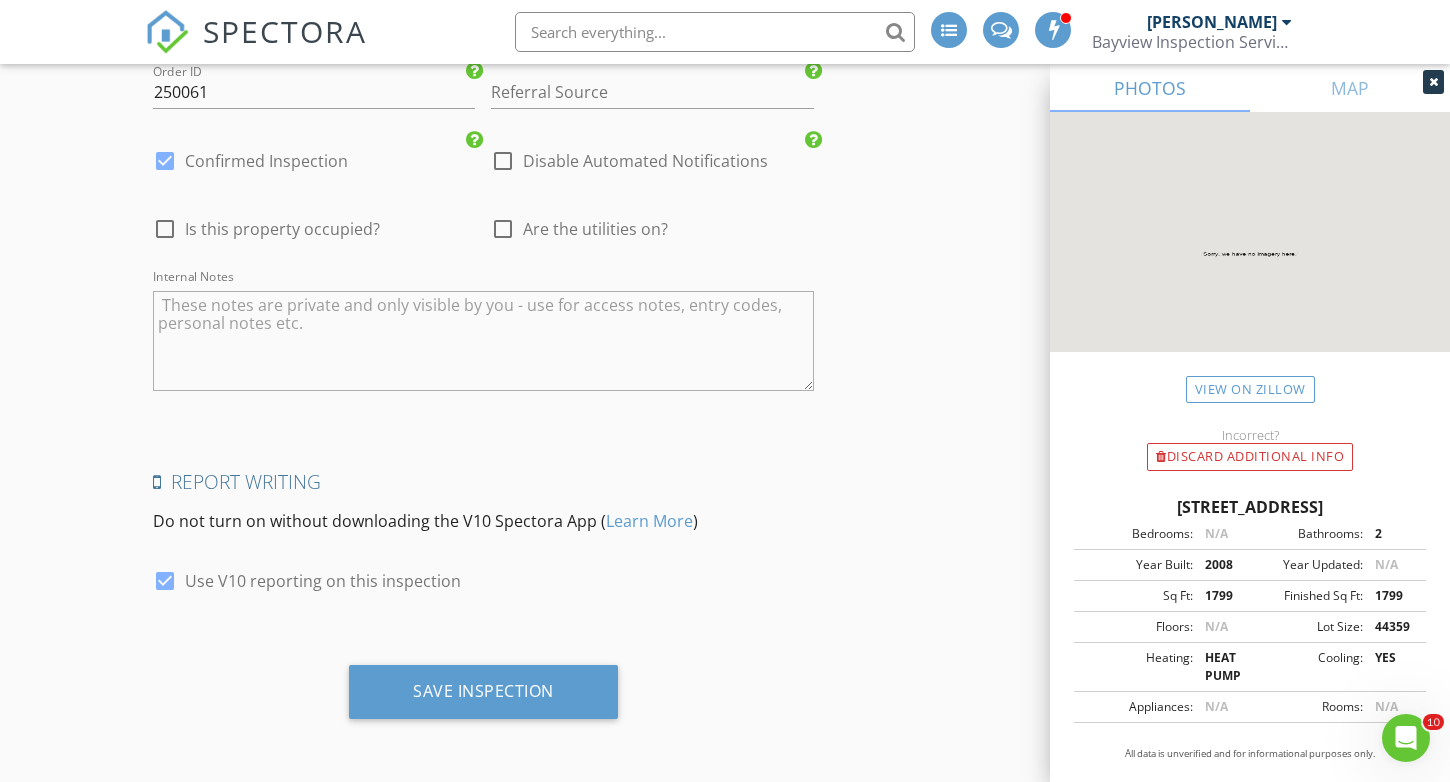 scroll, scrollTop: 4452, scrollLeft: 0, axis: vertical 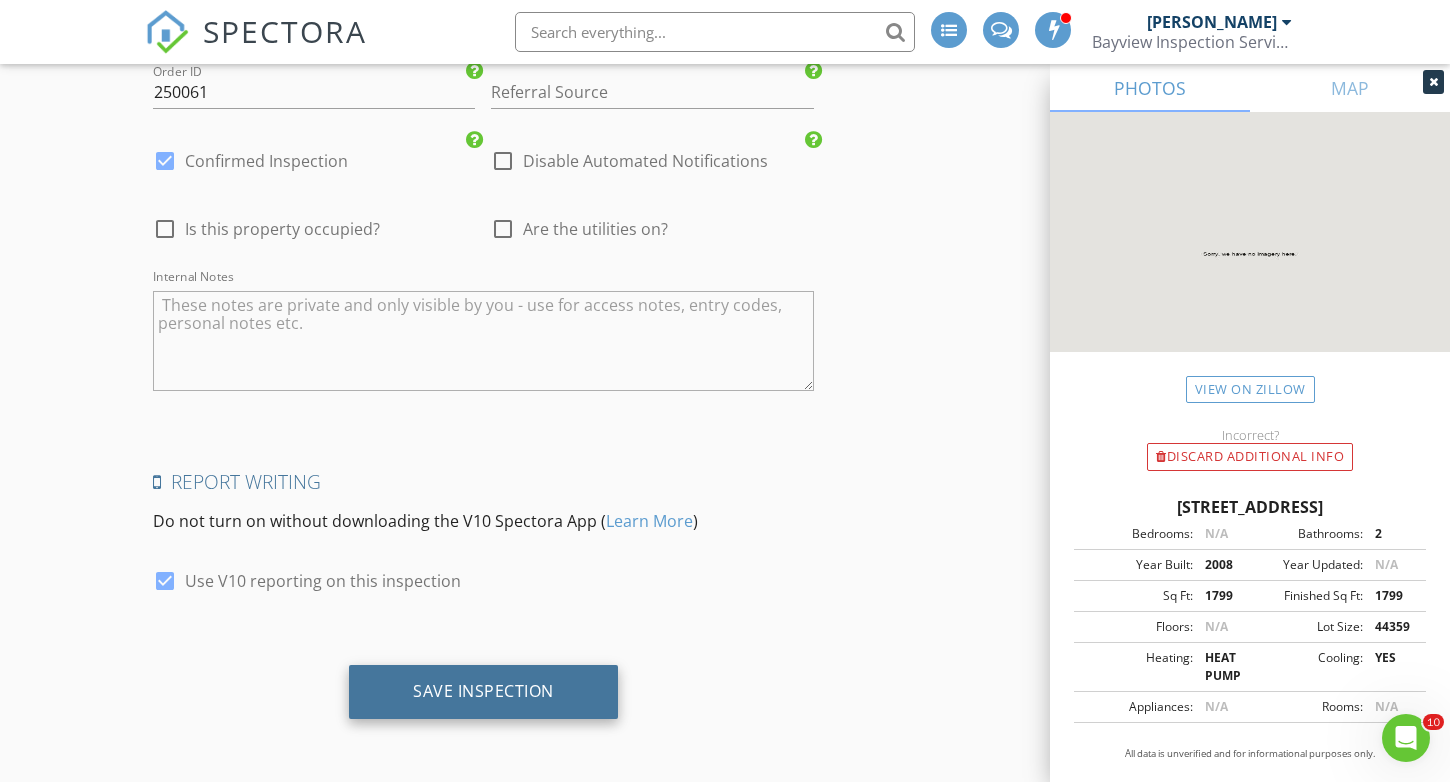 click on "Save Inspection" at bounding box center [483, 691] 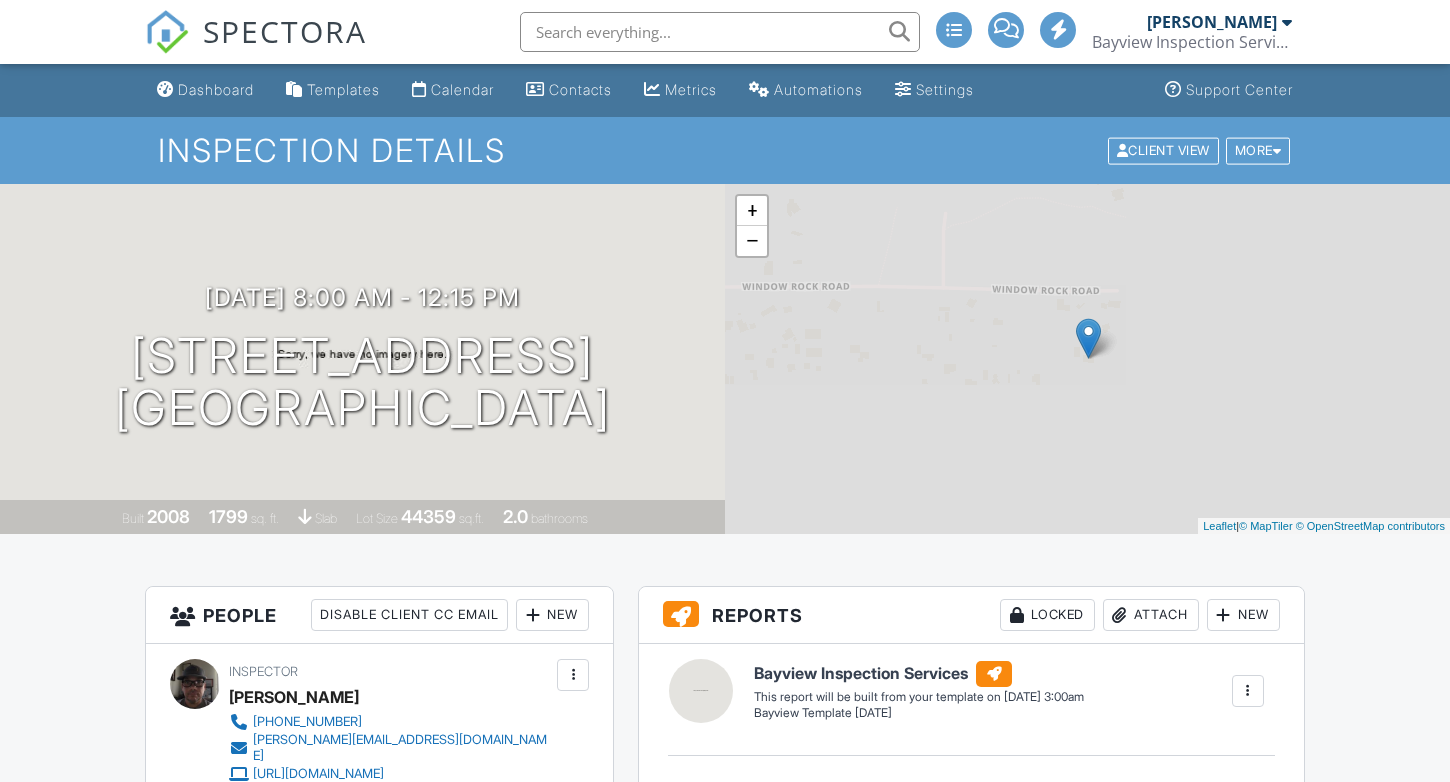 scroll, scrollTop: 0, scrollLeft: 0, axis: both 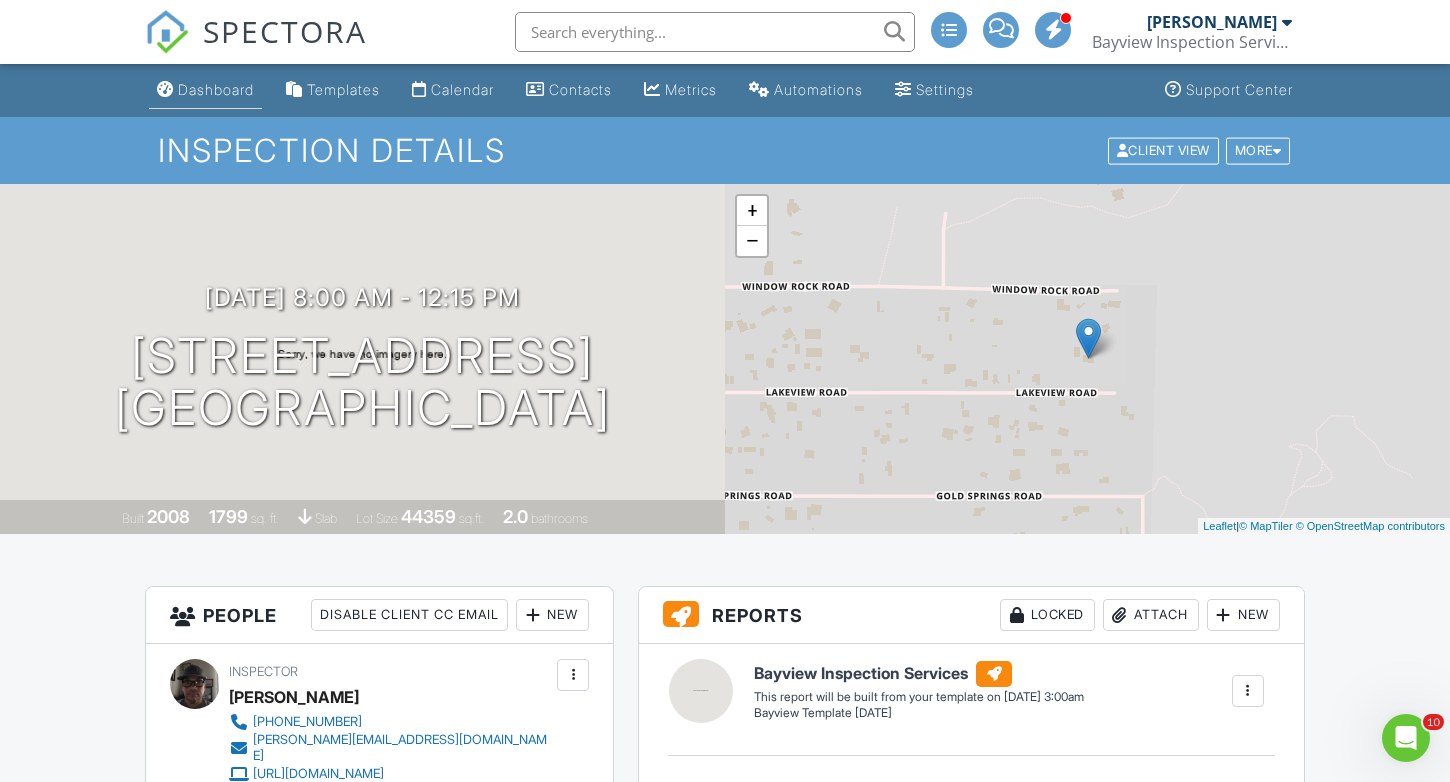 click on "Dashboard" at bounding box center [216, 89] 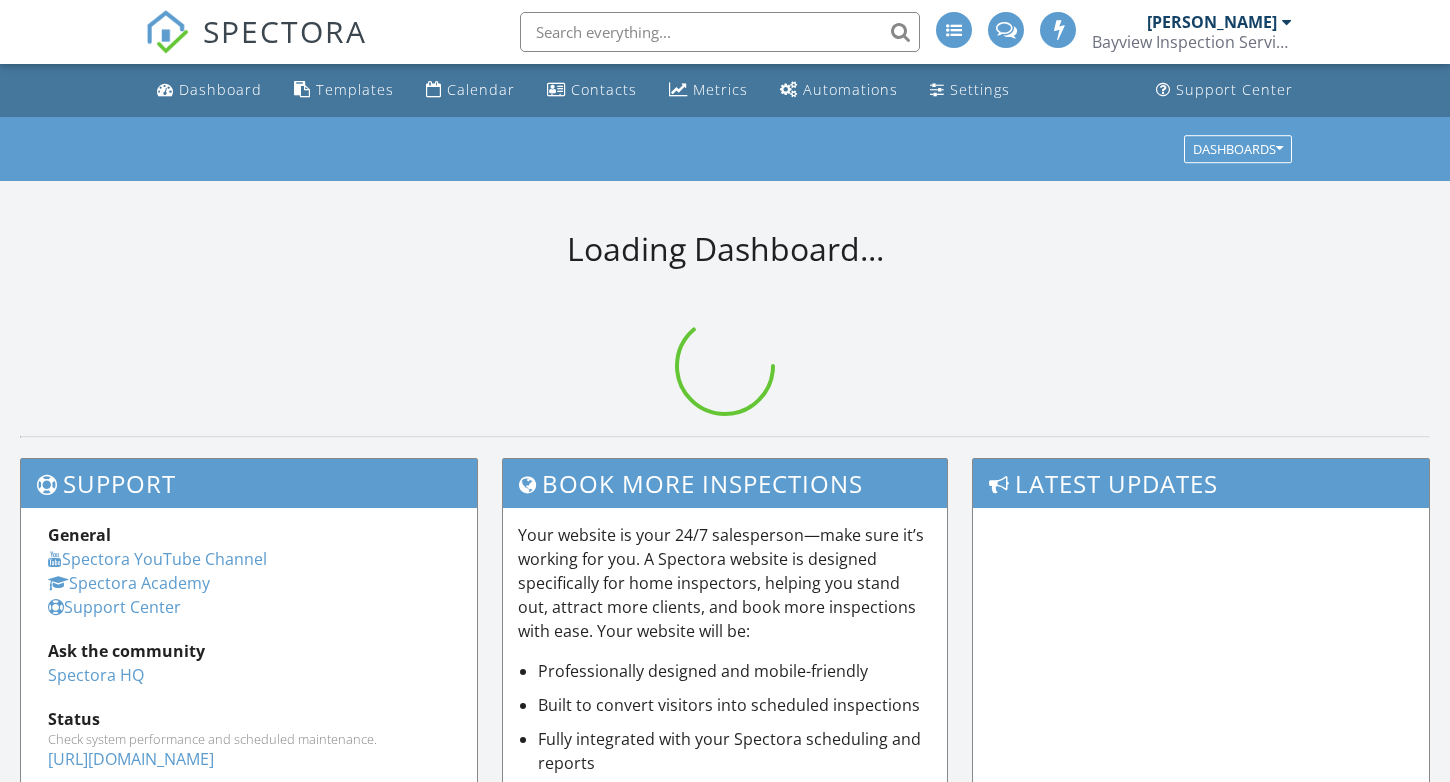 scroll, scrollTop: 0, scrollLeft: 0, axis: both 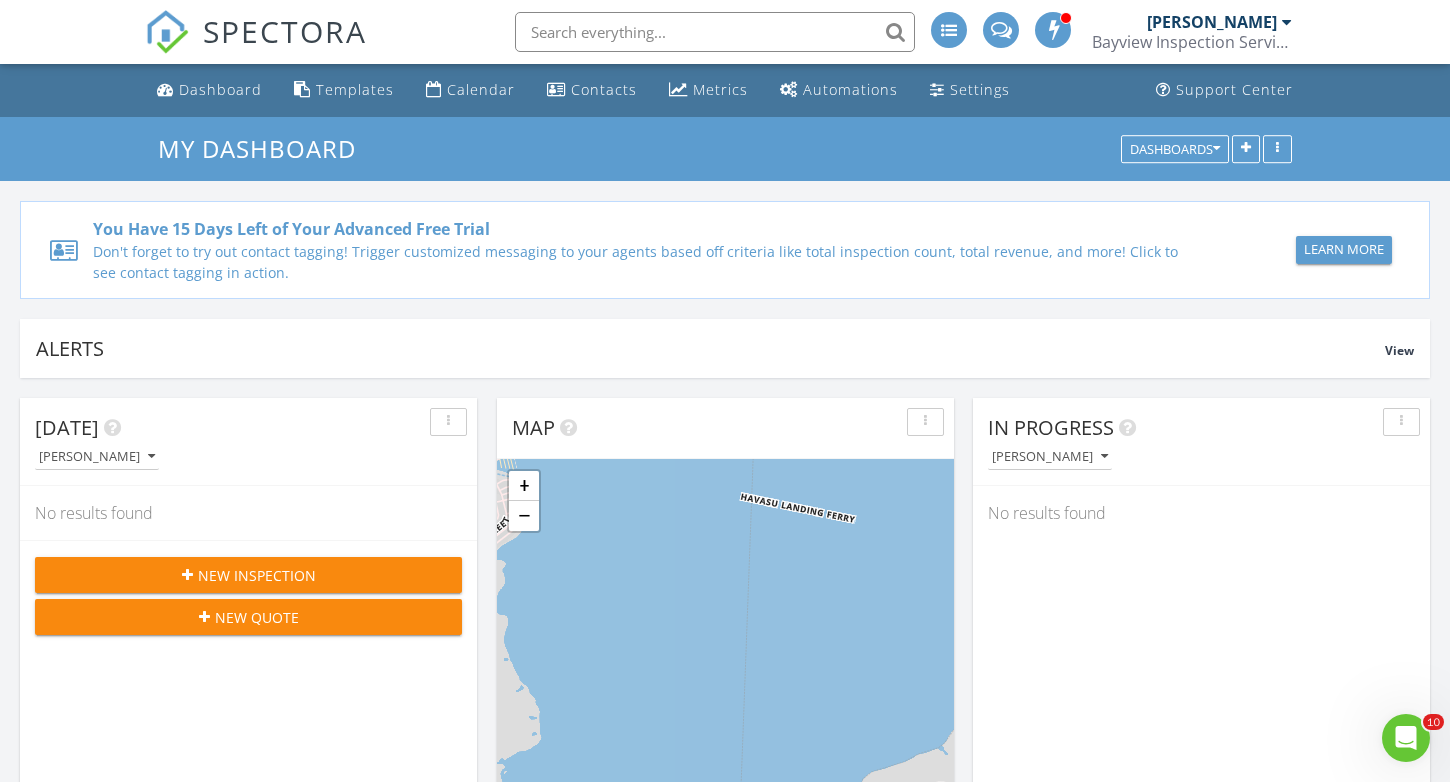 click on "Alerts
View
Company
Inspection
Learn More          No new alerts
You can view
dismissed alerts
if you need
No new alerts
You can view
dismissed alerts
if you need
[DATE]
[PERSON_NAME]
No results found       New Inspection     New Quote         Map               + − Leaflet  |  © MapTiler   © OpenStreetMap contributors     In Progress
[PERSON_NAME]
No results found       Calendar                 [DATE] [DATE] list day week cal wk 4 wk month Sun Mon Tue Wed Thu Fri Sat 29
12a
FD
30
12a
Brianhead Construction
1 2 3 4
12a
FD
5" at bounding box center (725, 1248) 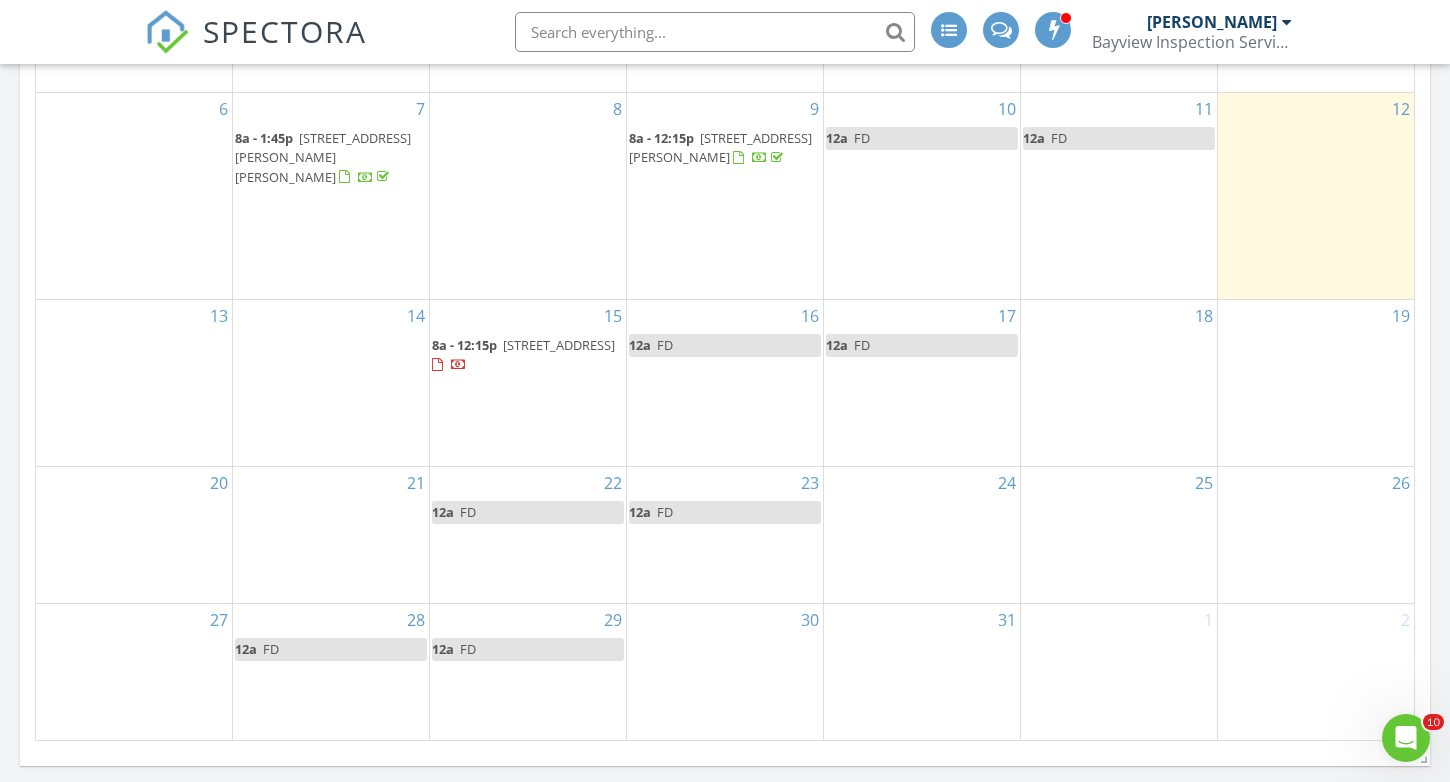 scroll, scrollTop: 1213, scrollLeft: 0, axis: vertical 